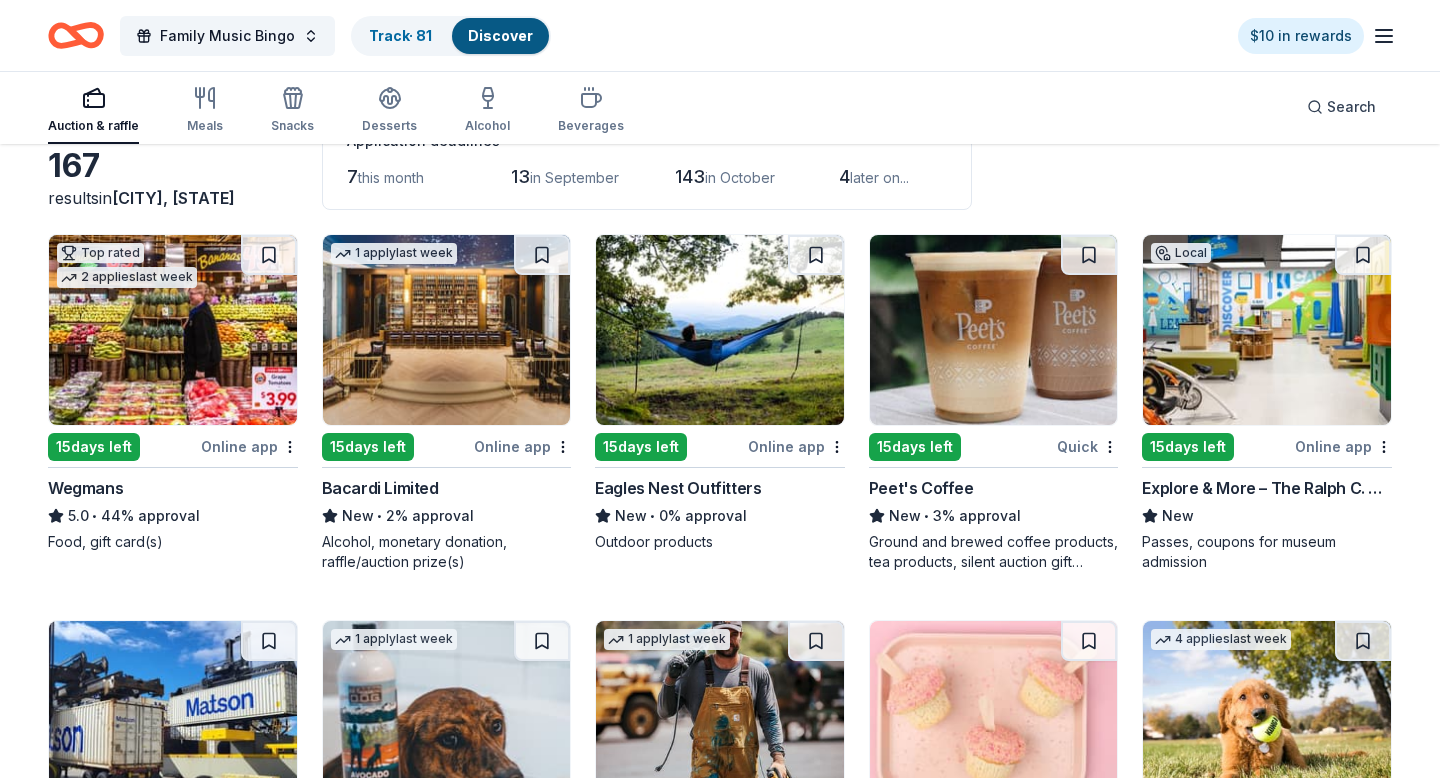 scroll, scrollTop: 154, scrollLeft: 0, axis: vertical 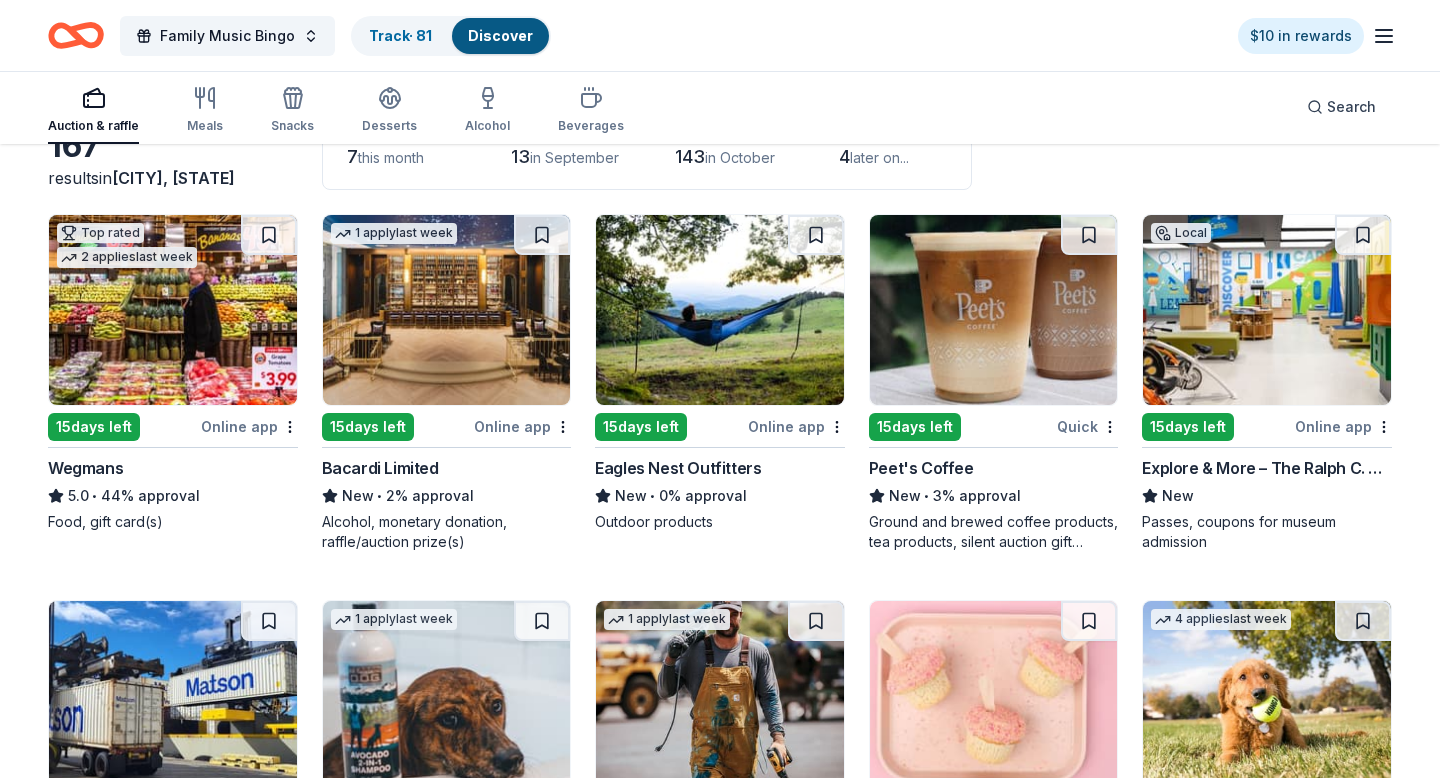 click at bounding box center (173, 310) 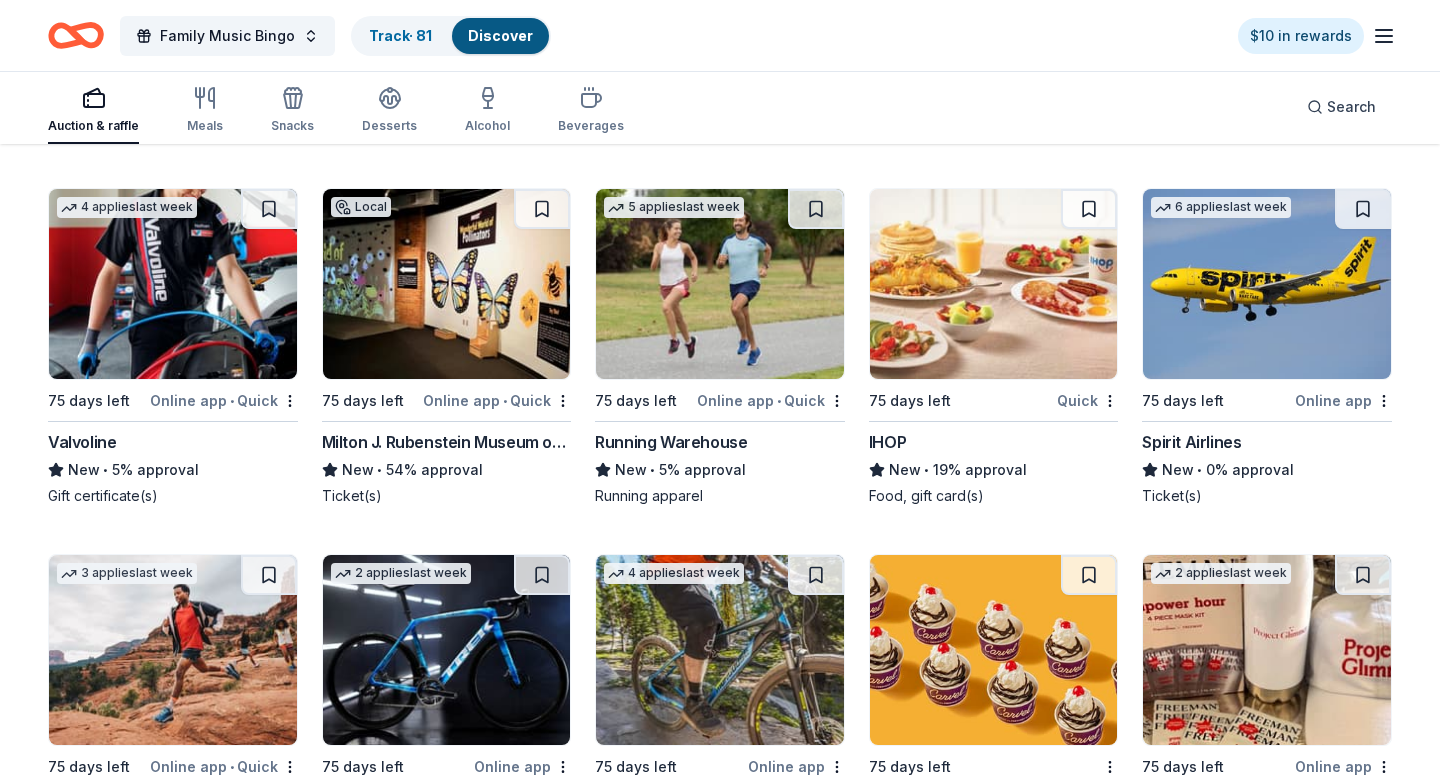 scroll, scrollTop: 3617, scrollLeft: 0, axis: vertical 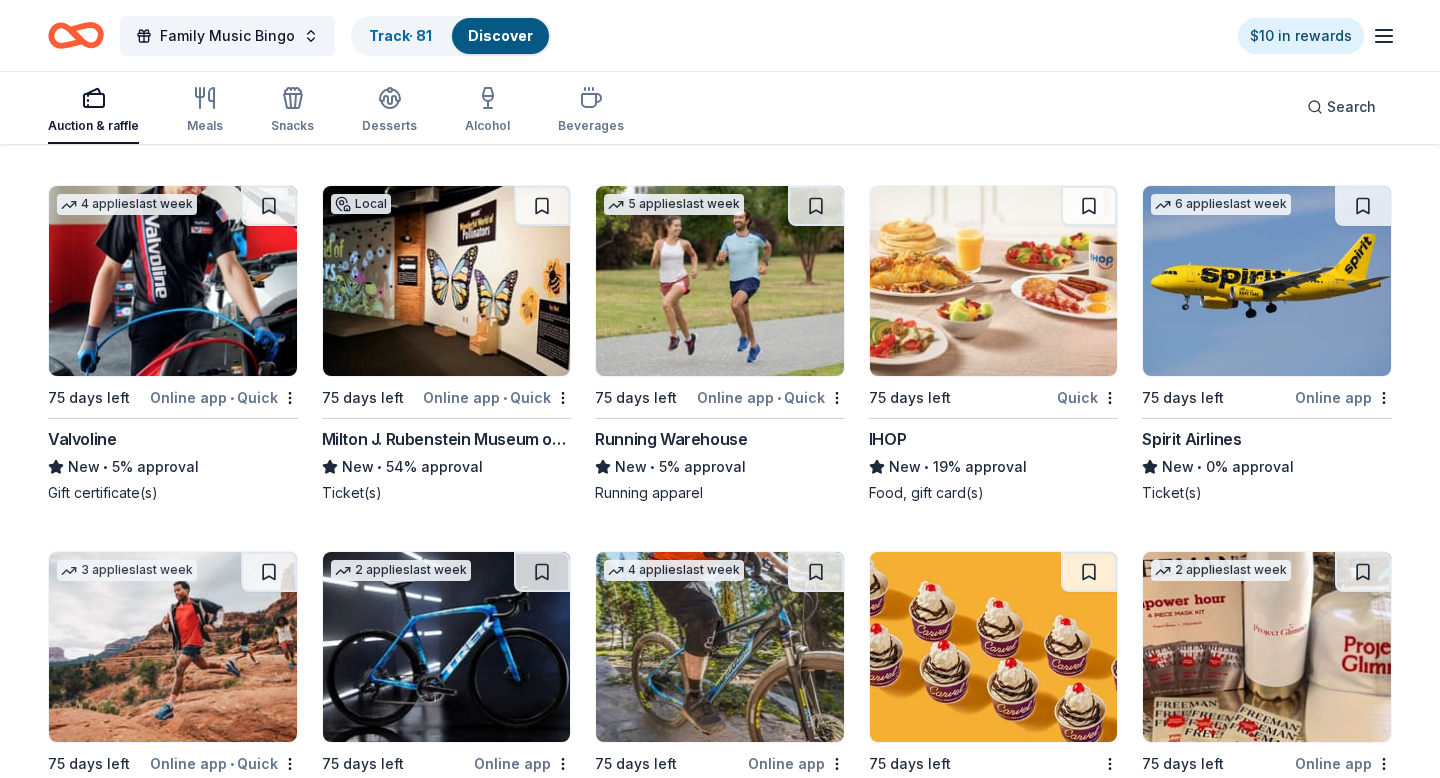 click at bounding box center [1267, 281] 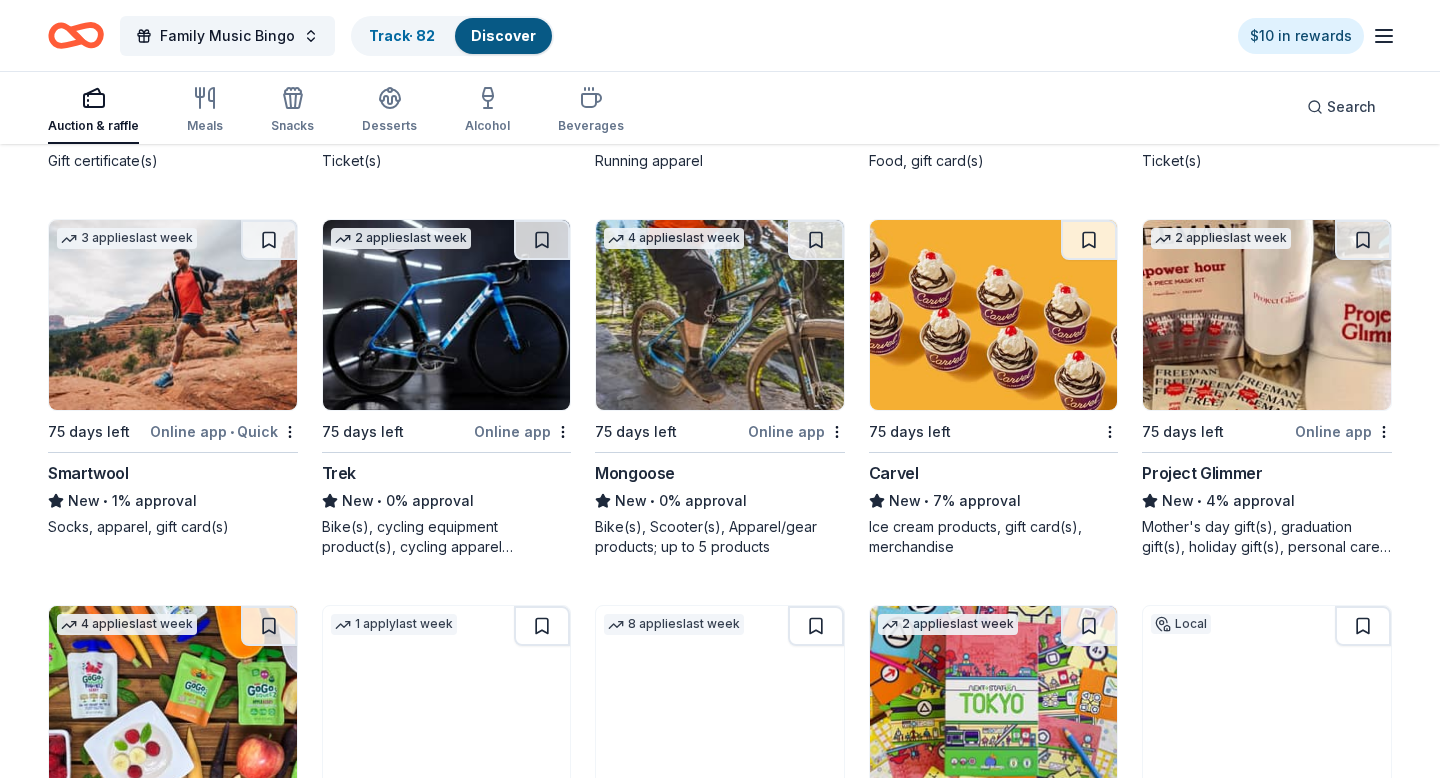 scroll, scrollTop: 3955, scrollLeft: 0, axis: vertical 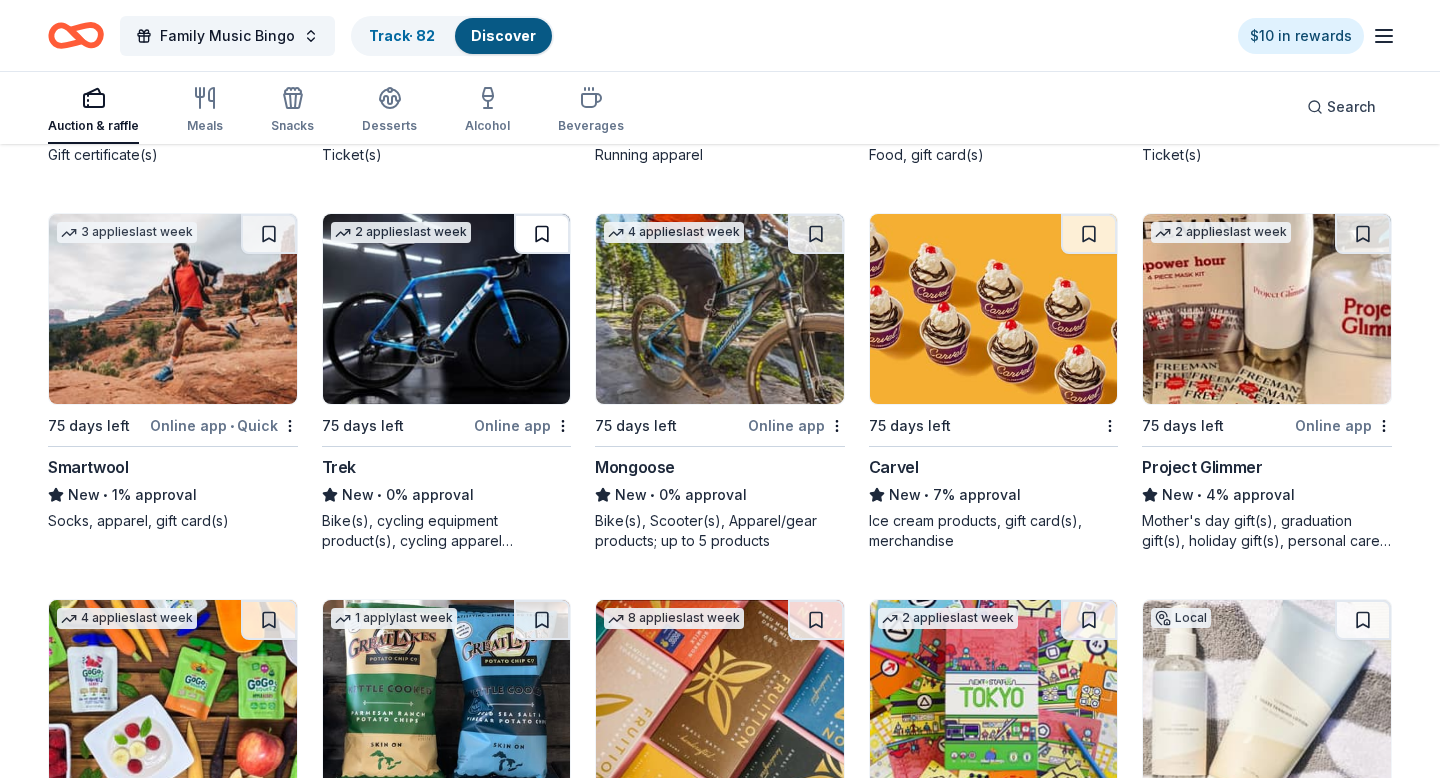 click at bounding box center (542, 234) 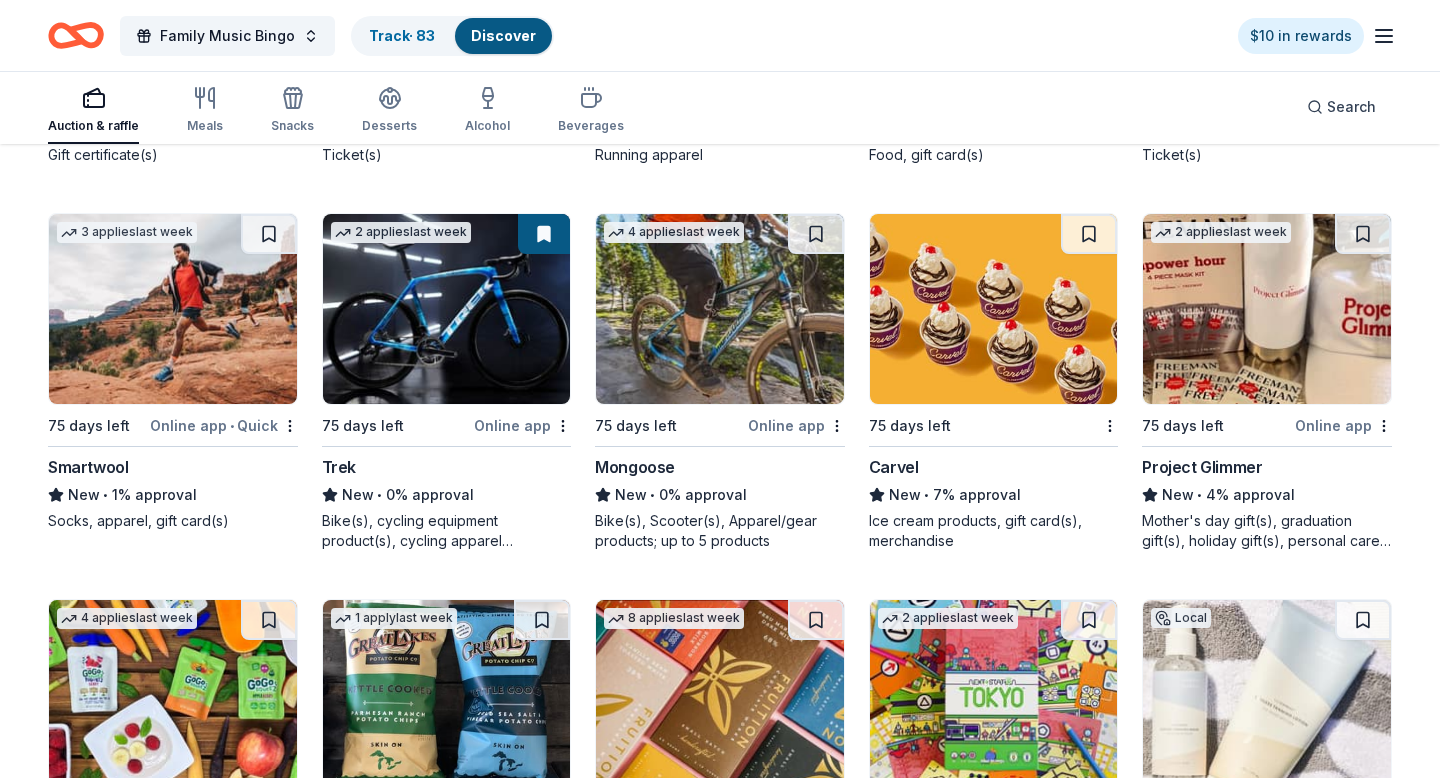 click at bounding box center (544, 234) 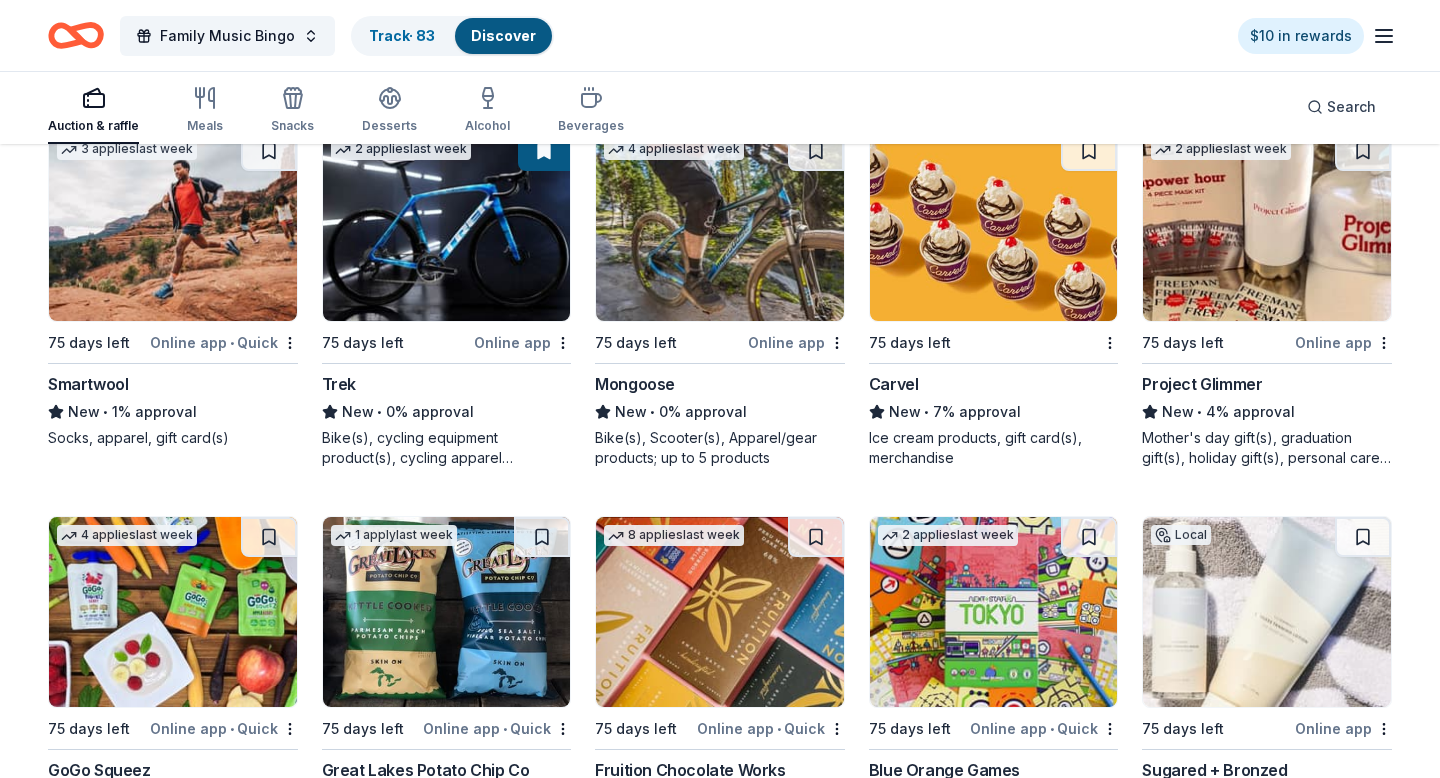 scroll, scrollTop: 4003, scrollLeft: 0, axis: vertical 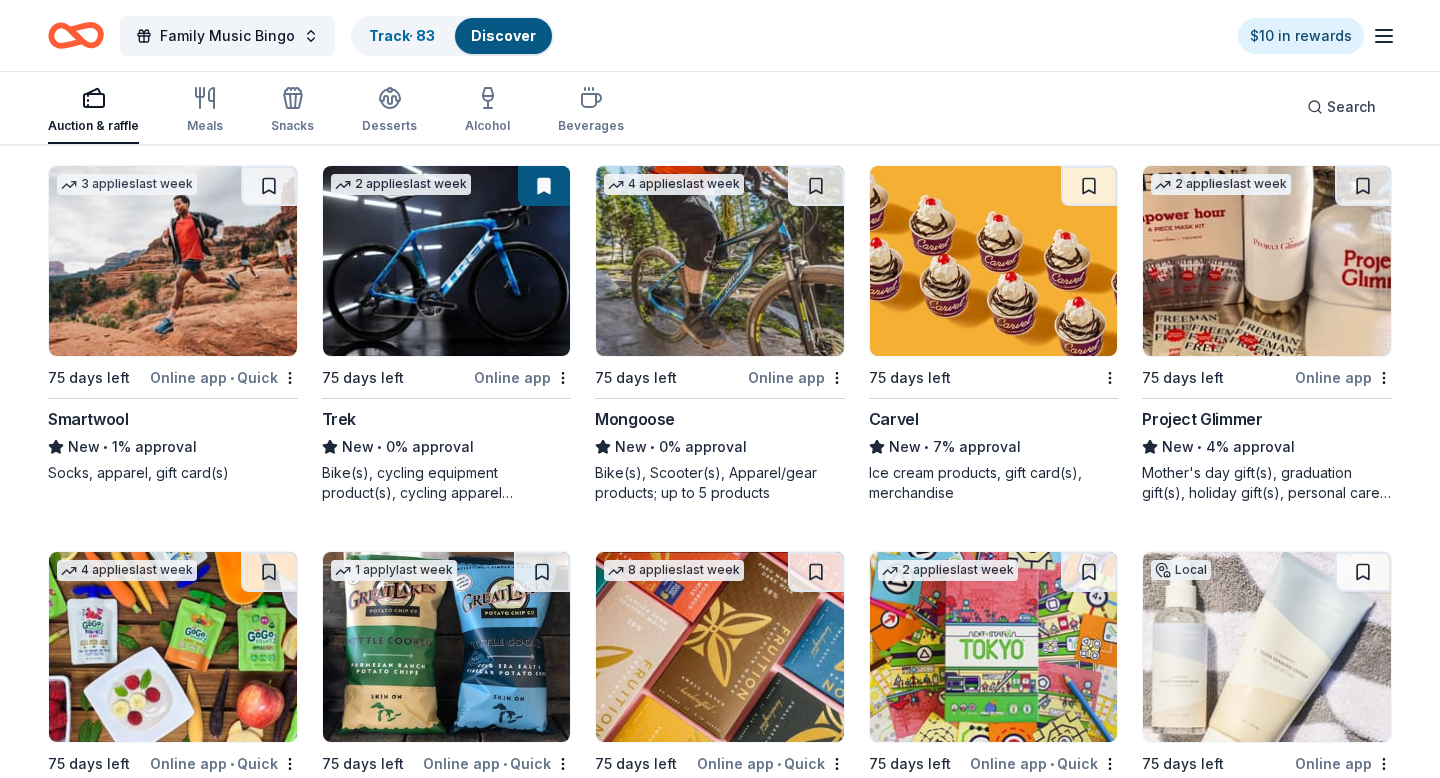 click at bounding box center (720, 261) 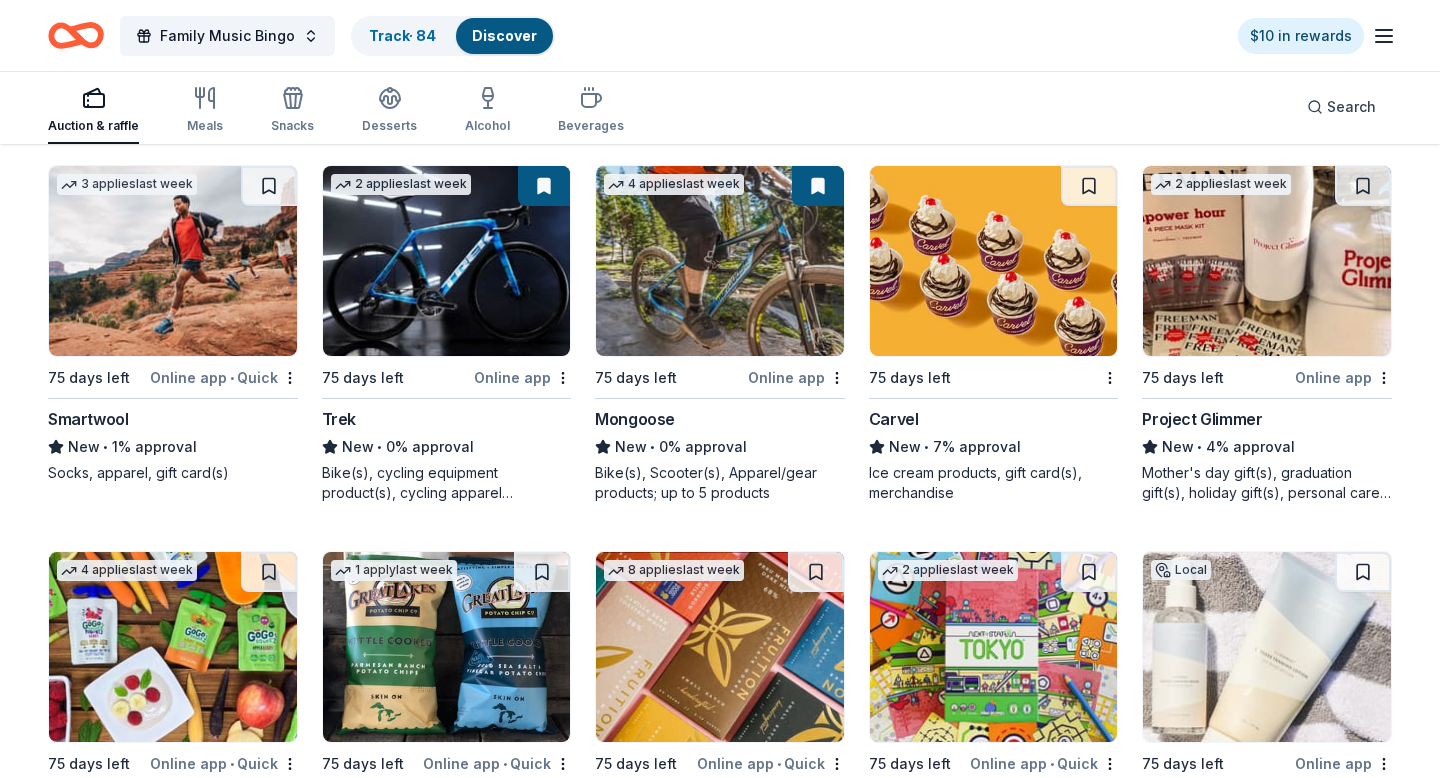 click at bounding box center [994, 261] 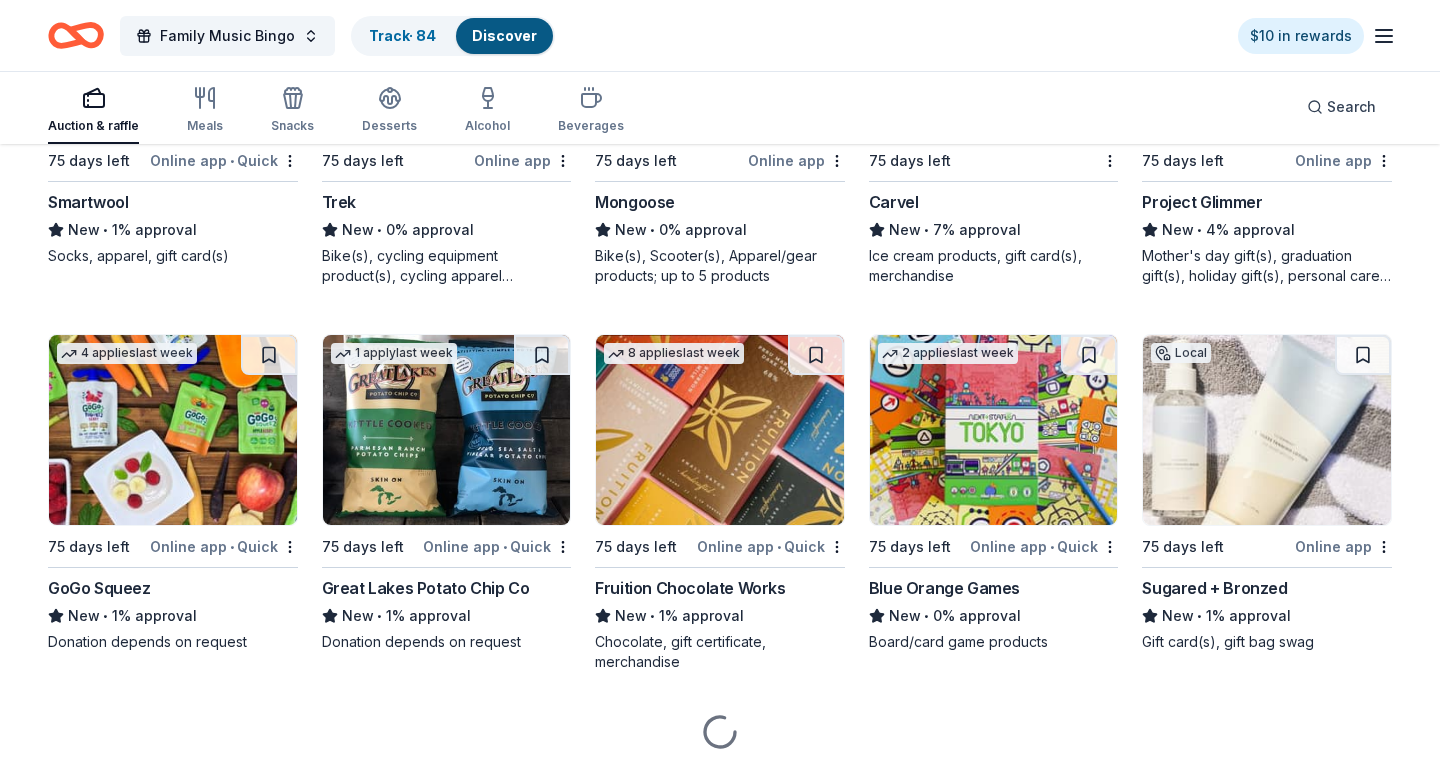 scroll, scrollTop: 4274, scrollLeft: 0, axis: vertical 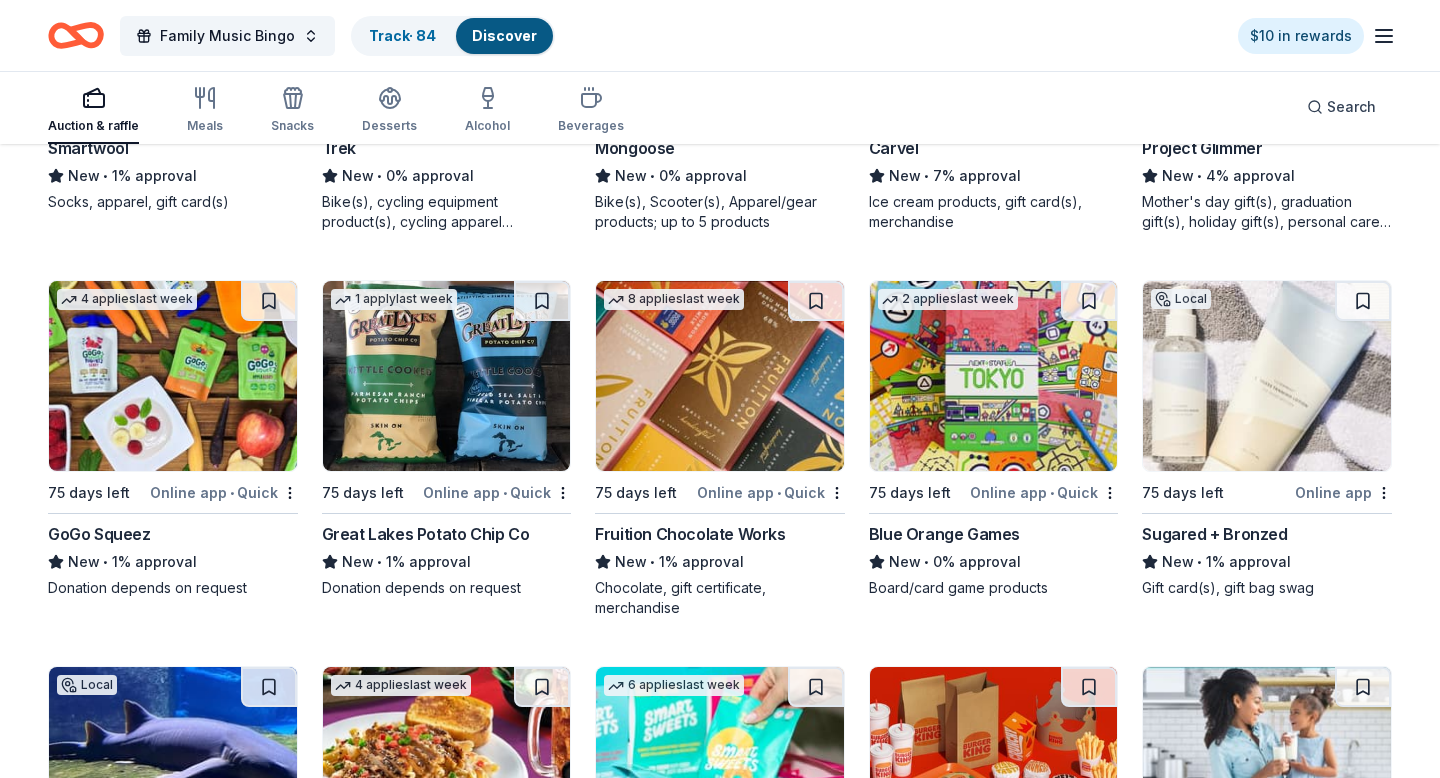click at bounding box center (173, 376) 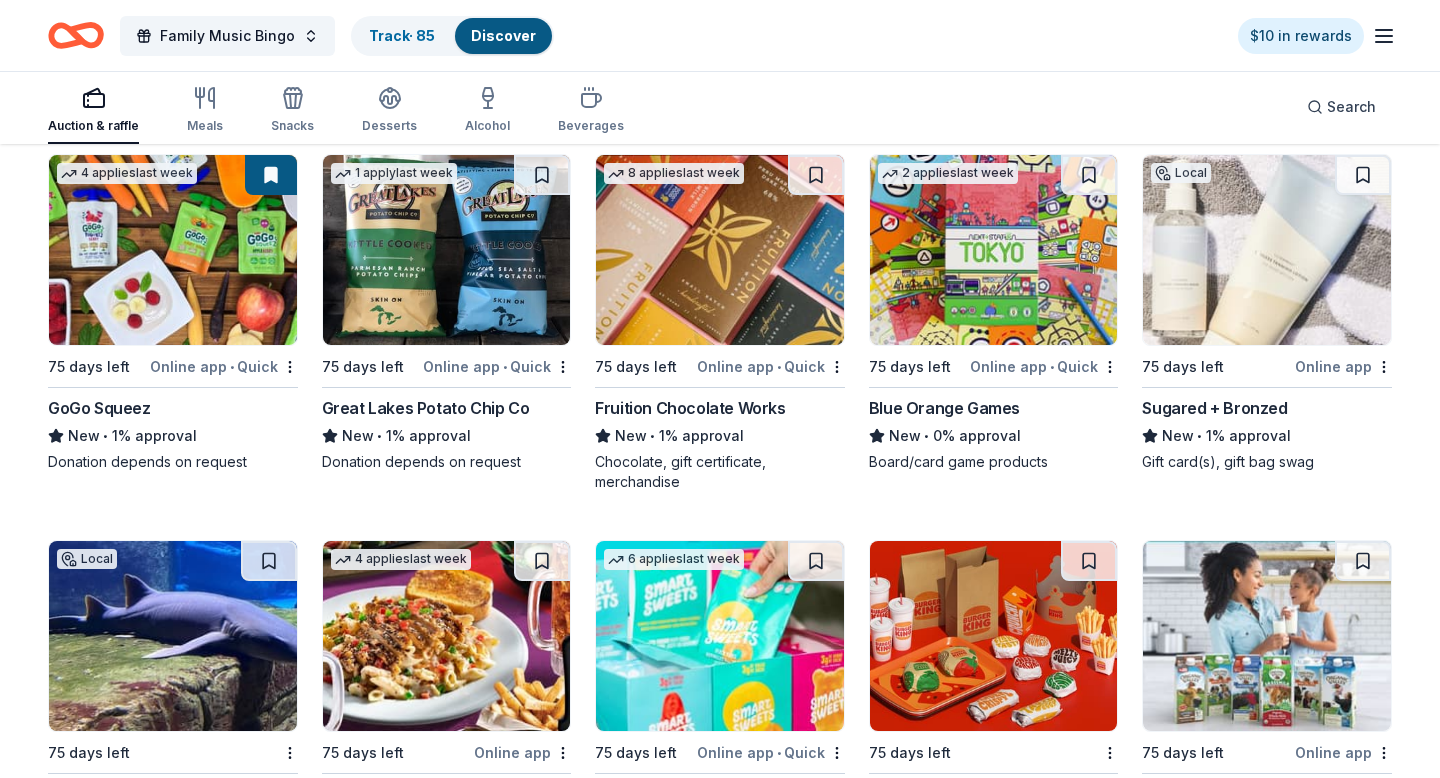 scroll, scrollTop: 4410, scrollLeft: 0, axis: vertical 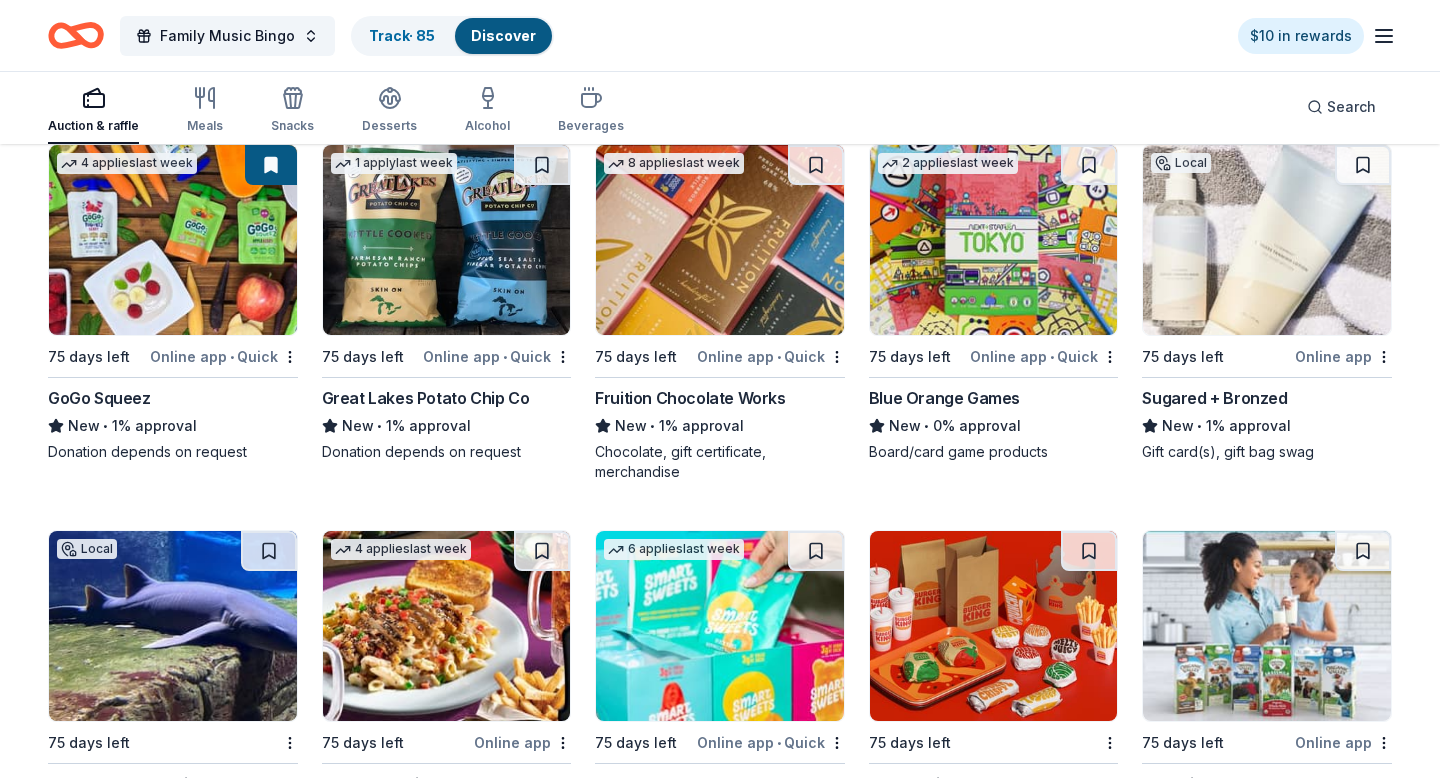 click at bounding box center [447, 240] 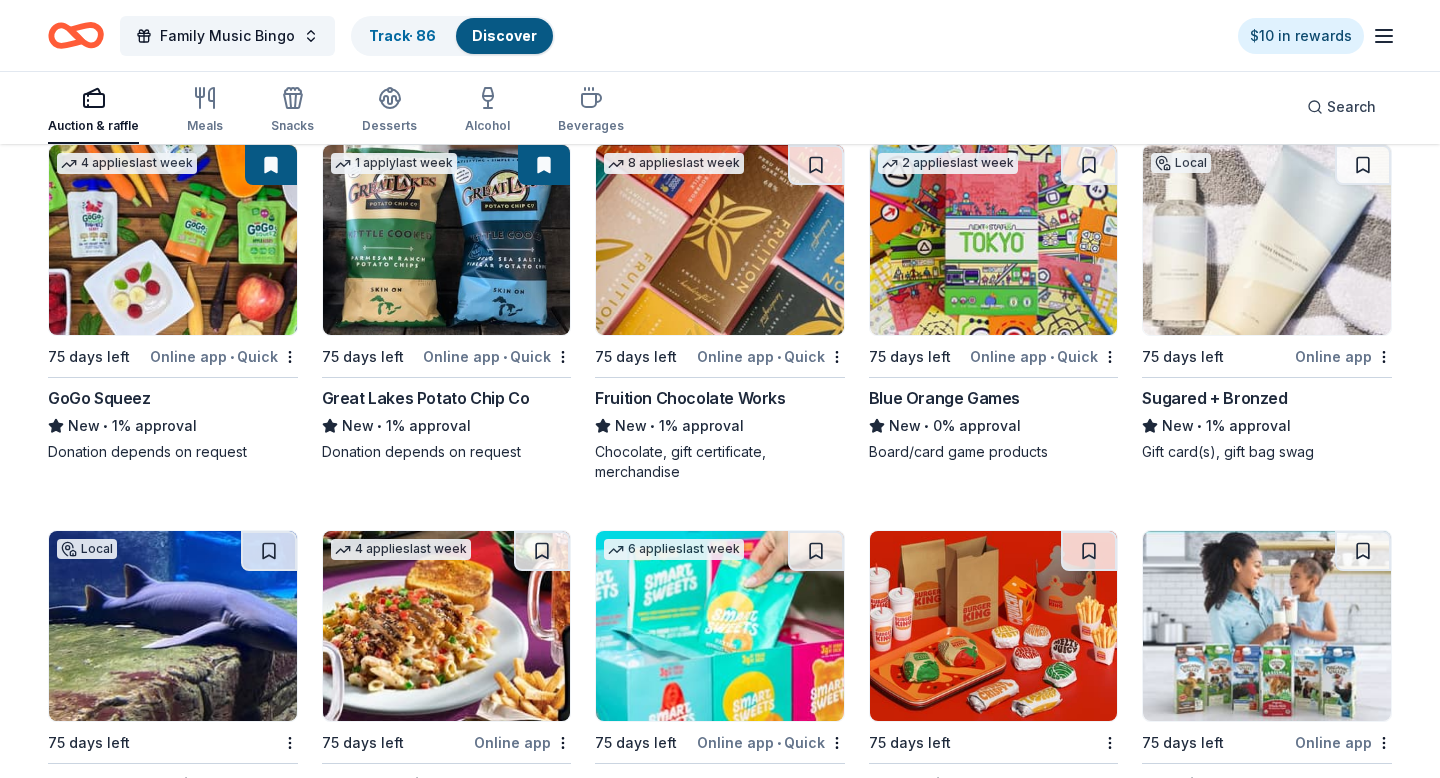 click at bounding box center [720, 240] 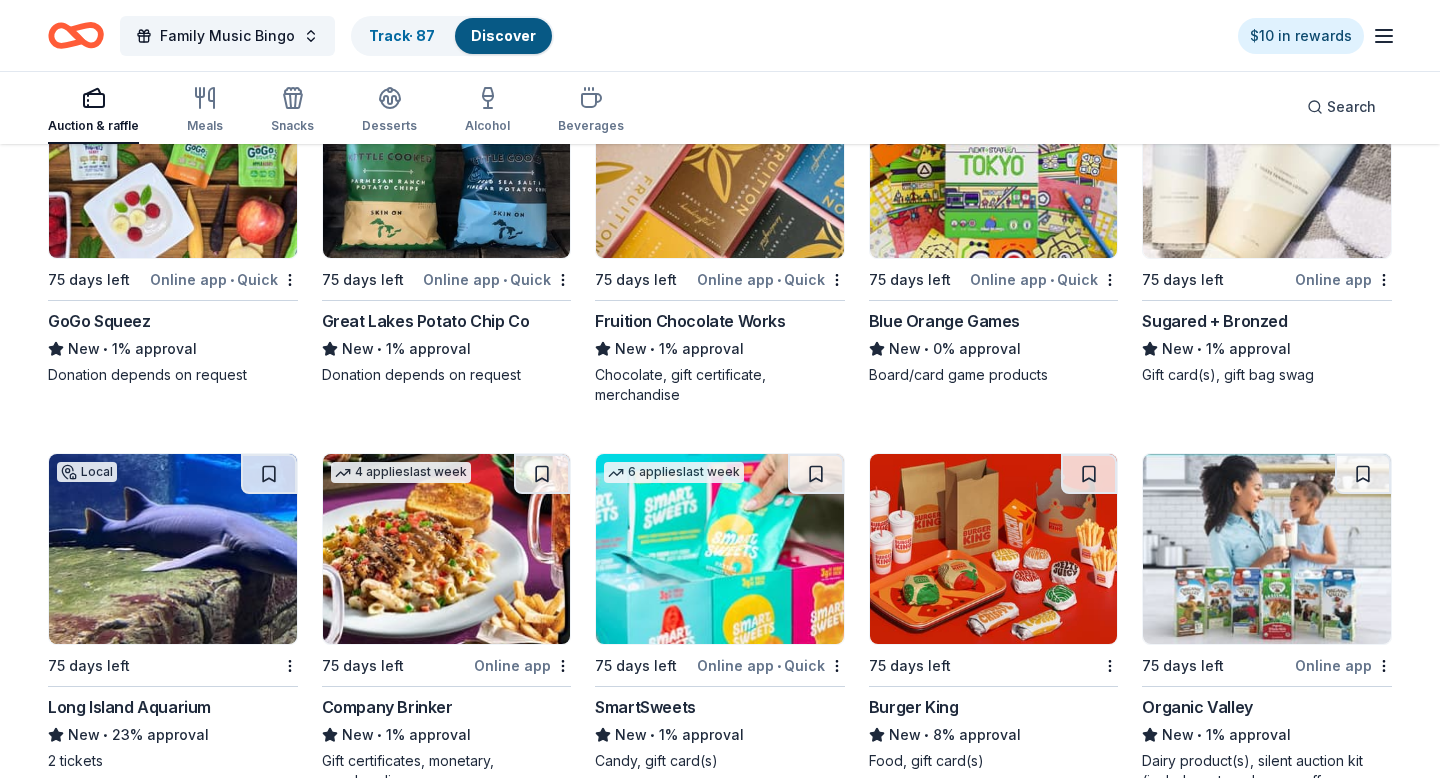 scroll, scrollTop: 4480, scrollLeft: 0, axis: vertical 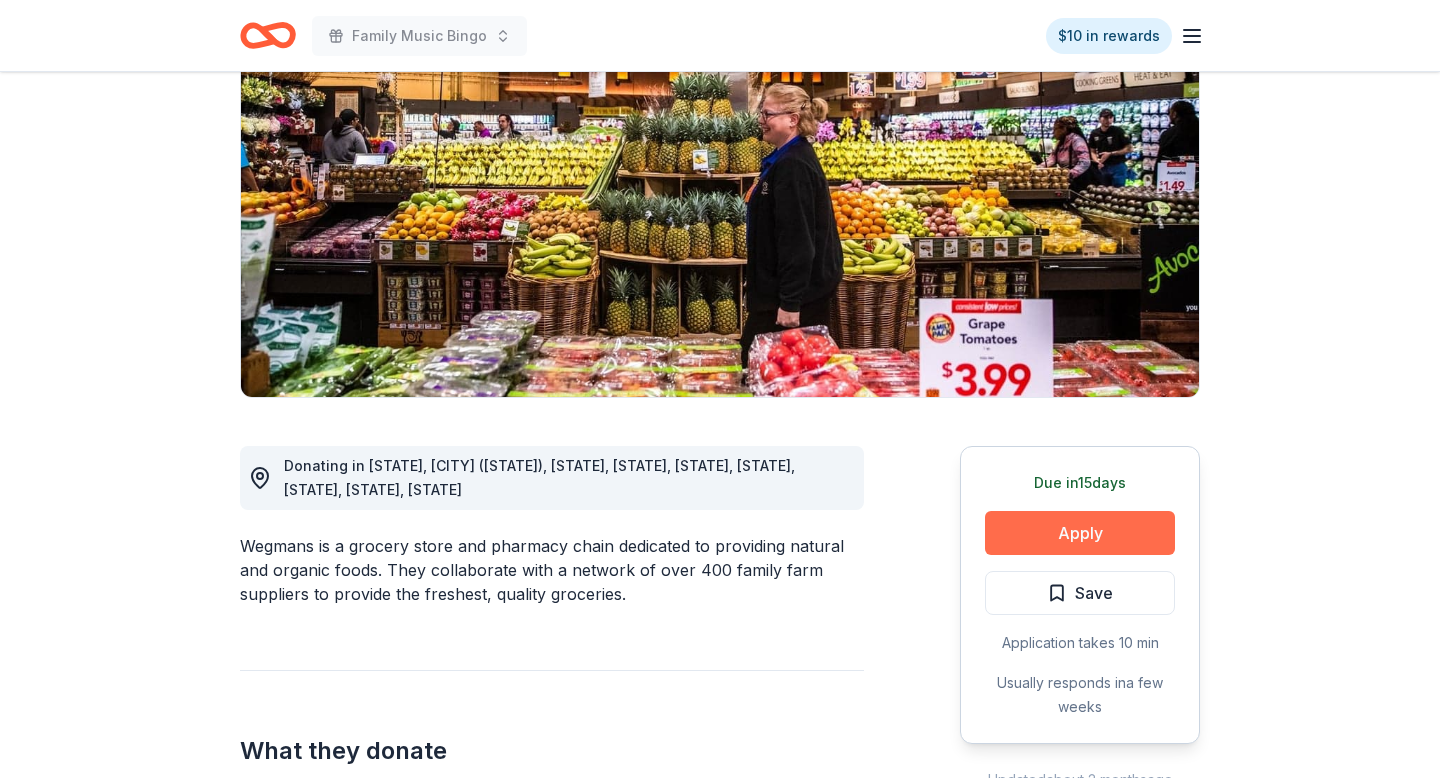 click on "Apply" at bounding box center [1080, 533] 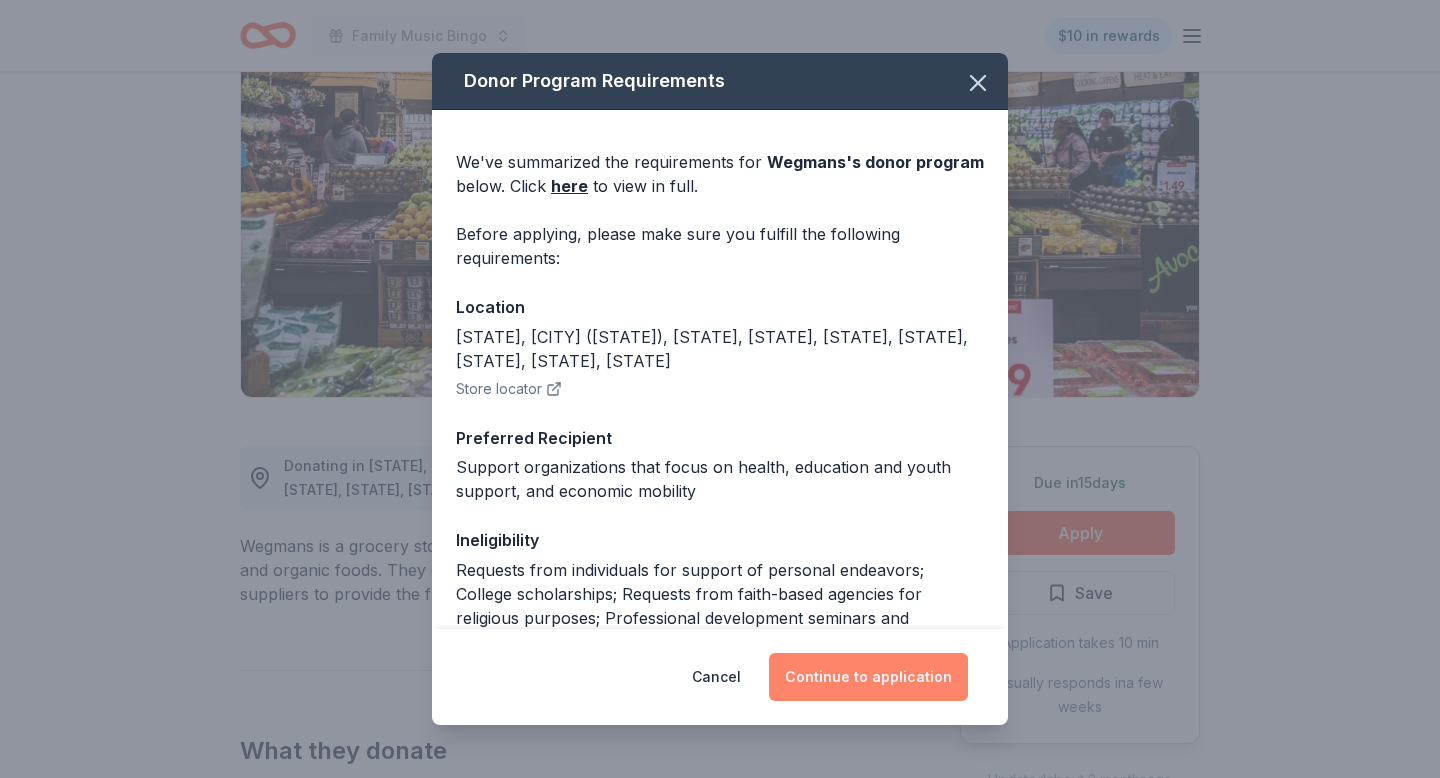 click on "Continue to application" at bounding box center [868, 677] 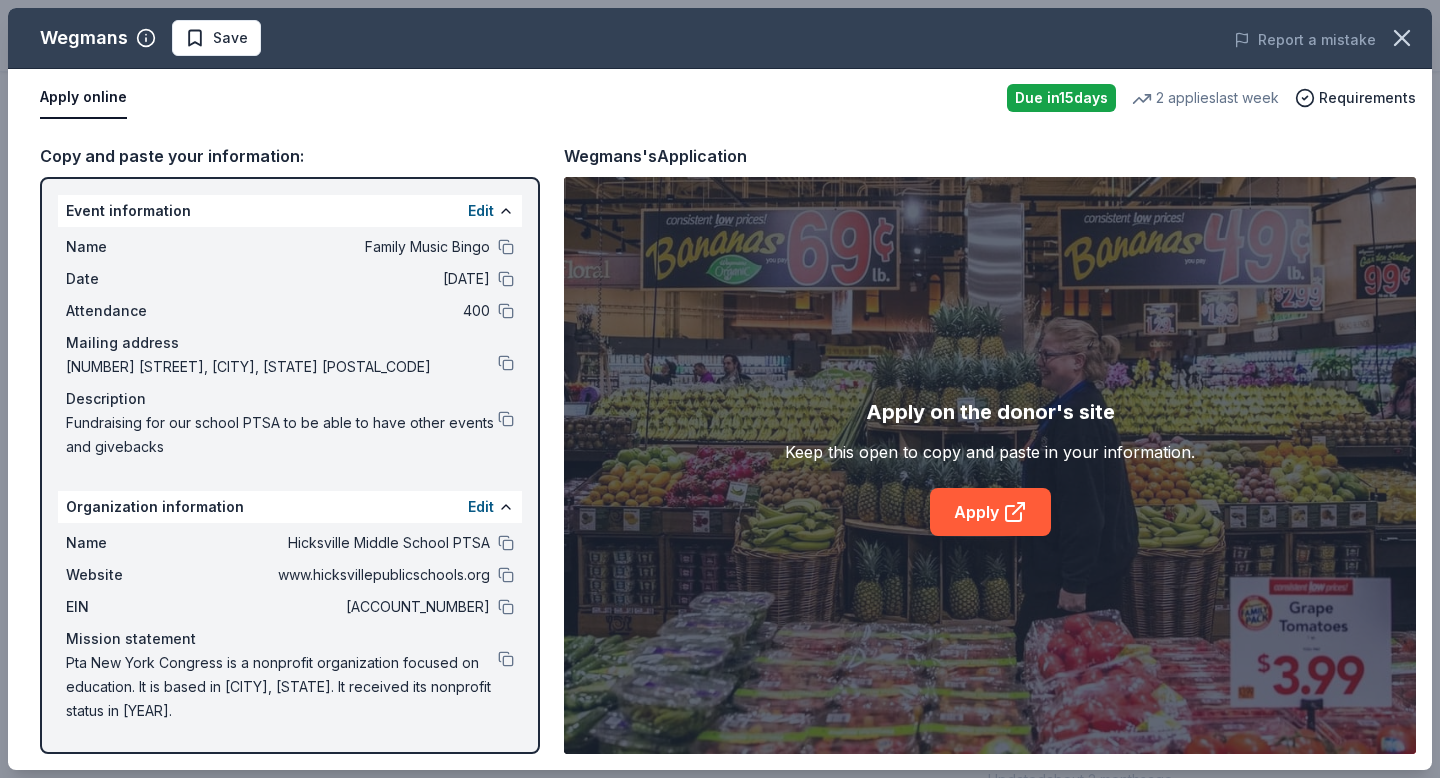 click on "Keep this open to copy and paste in your information." at bounding box center (990, 452) 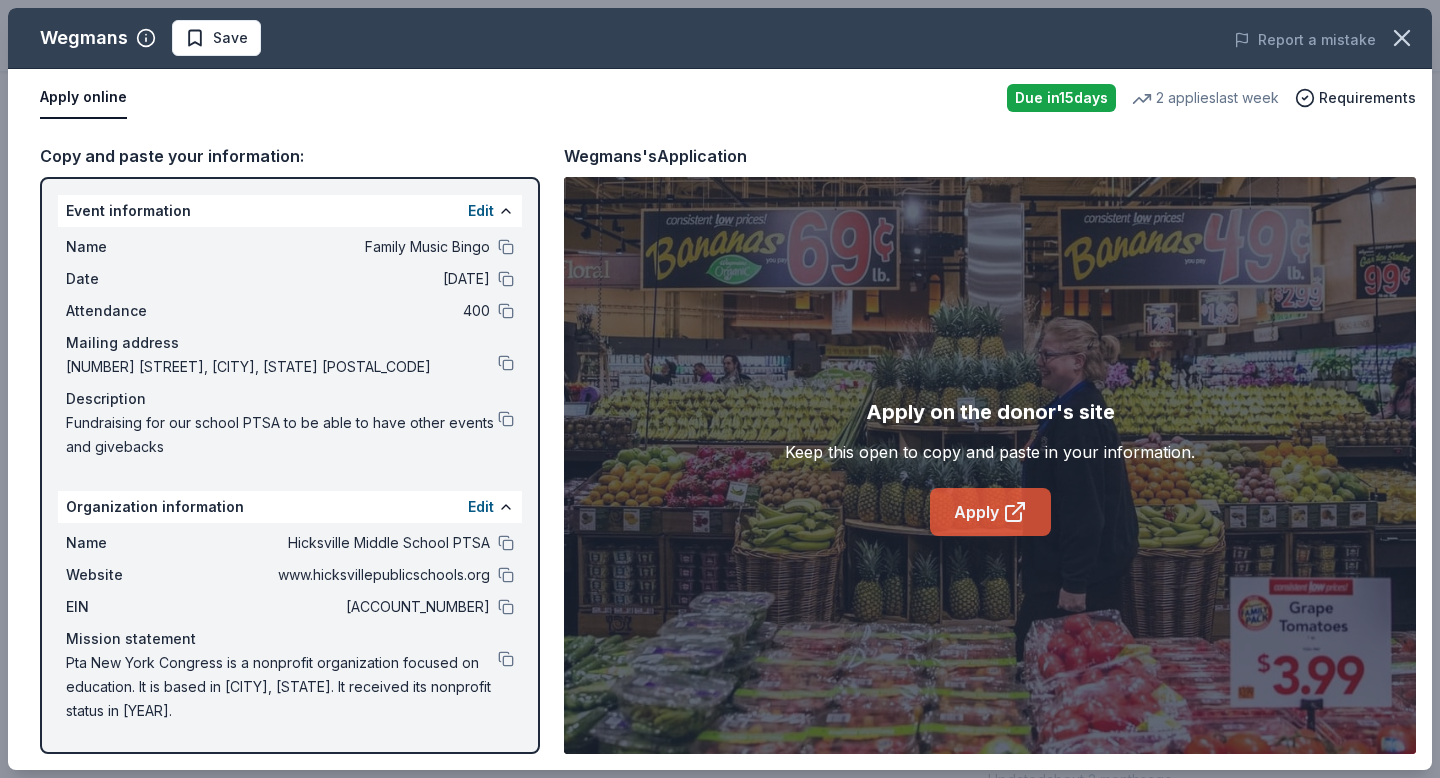 click on "Apply" at bounding box center (990, 512) 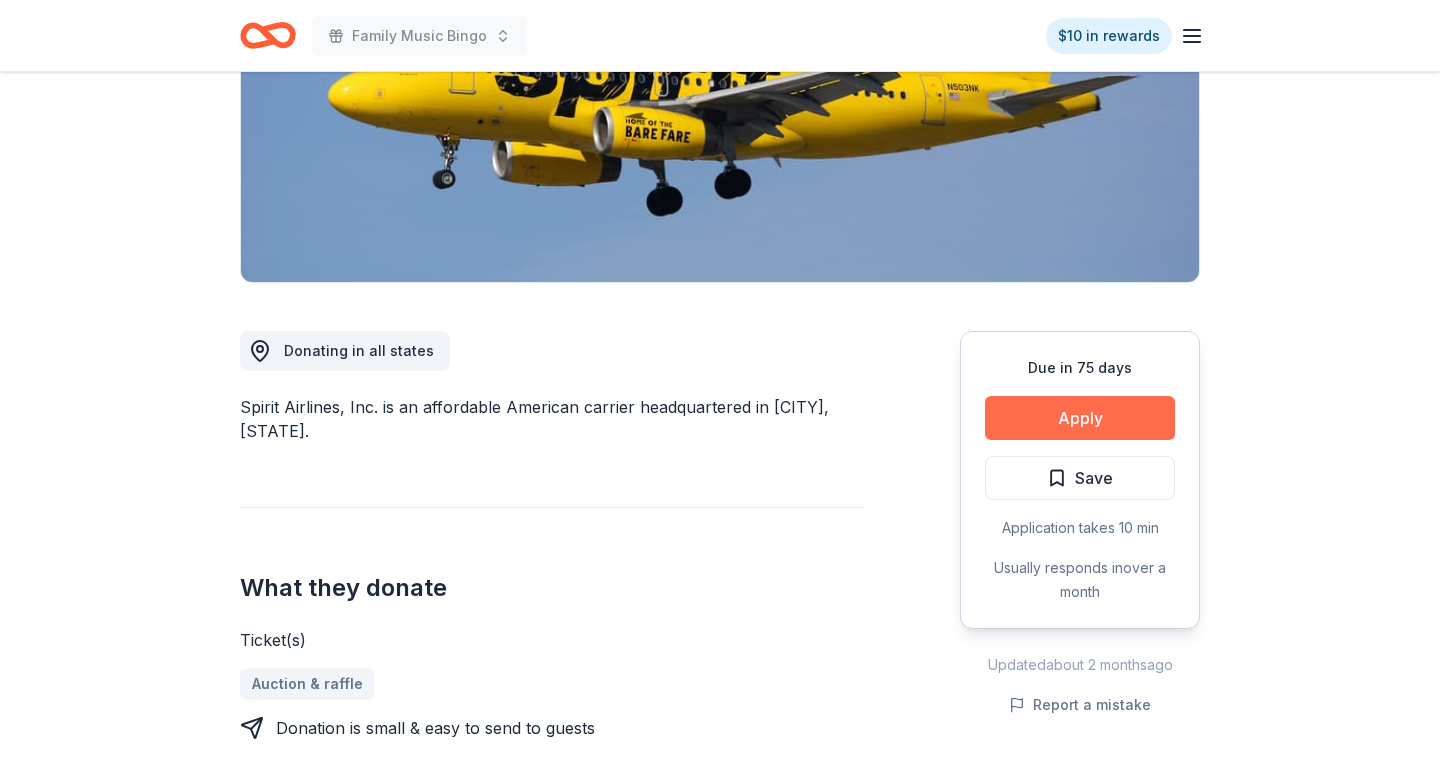 scroll, scrollTop: 340, scrollLeft: 0, axis: vertical 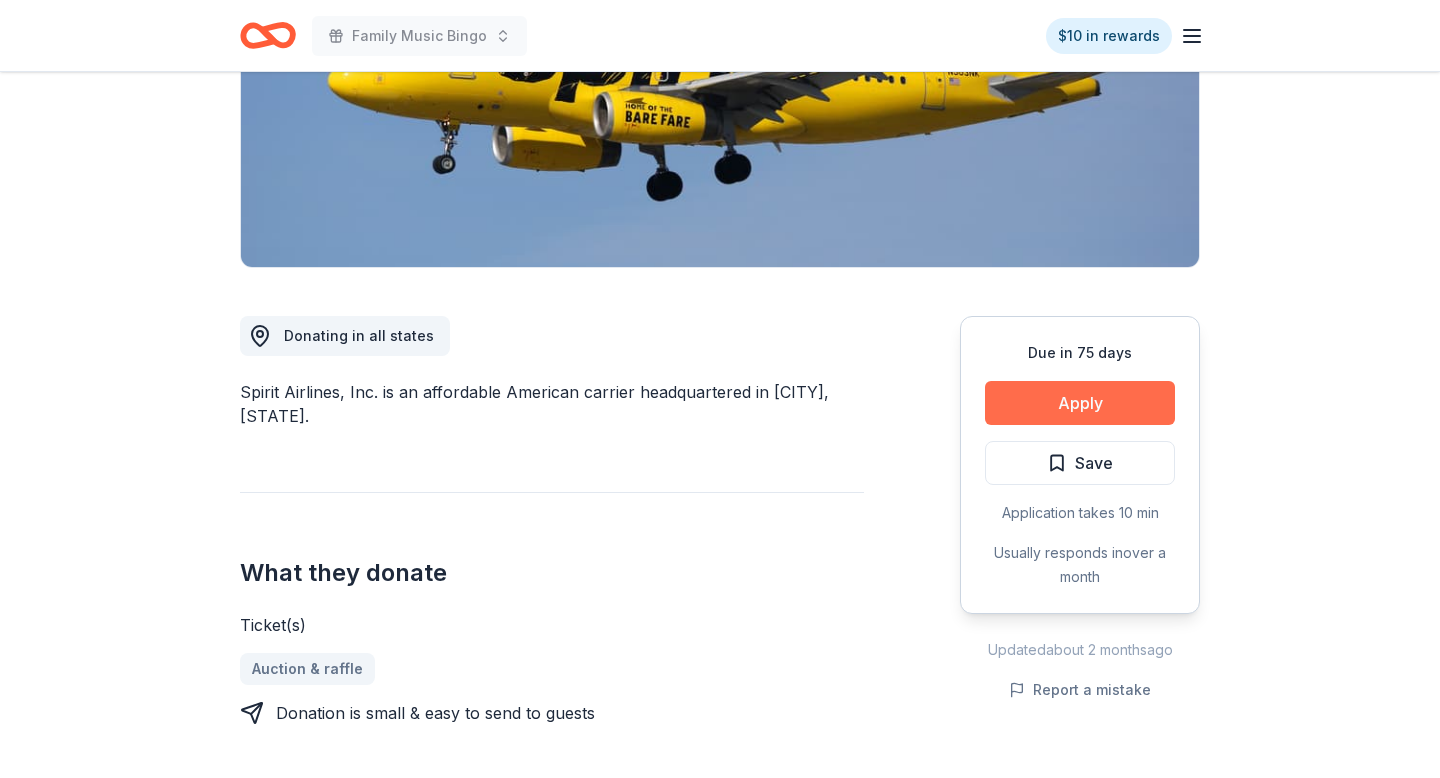 click on "Apply" at bounding box center [1080, 403] 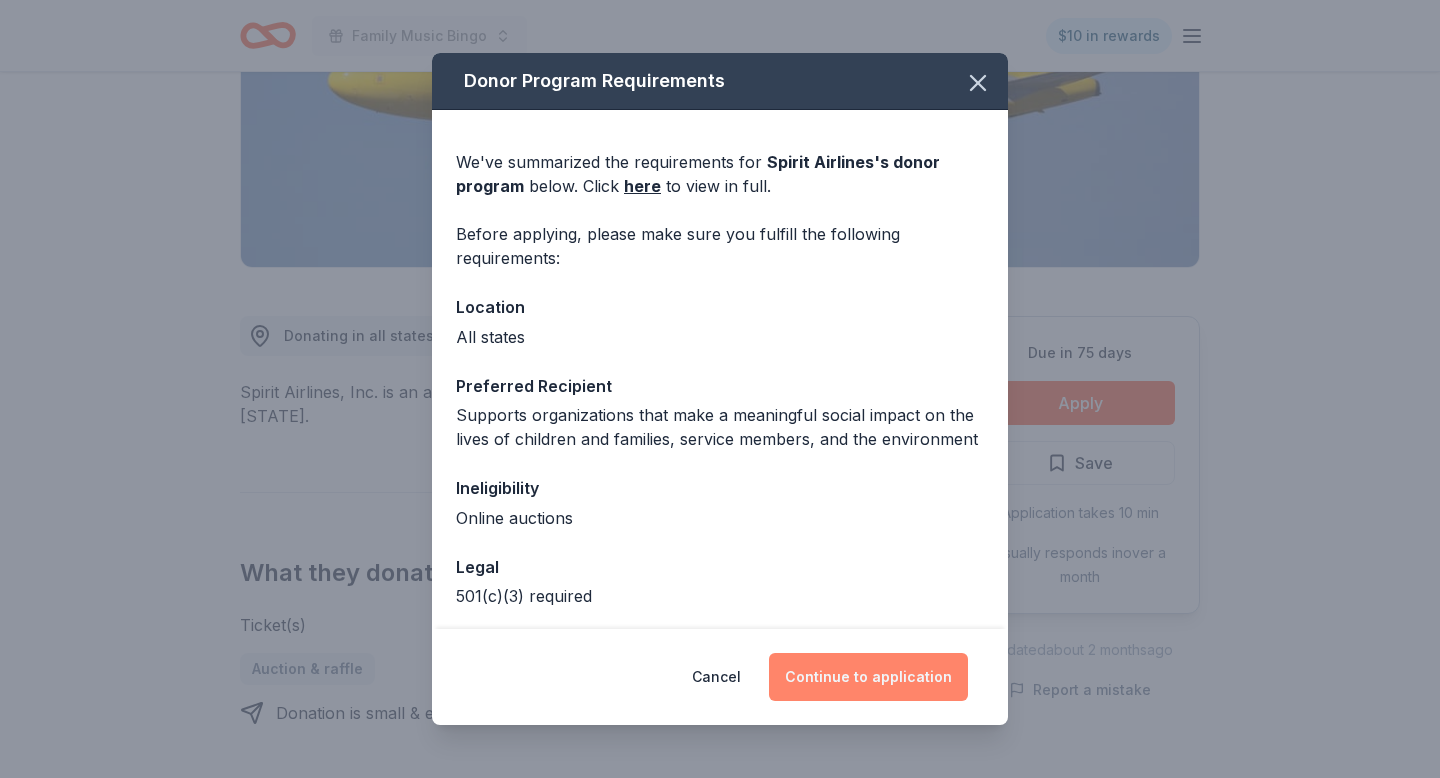 click on "Continue to application" at bounding box center [868, 677] 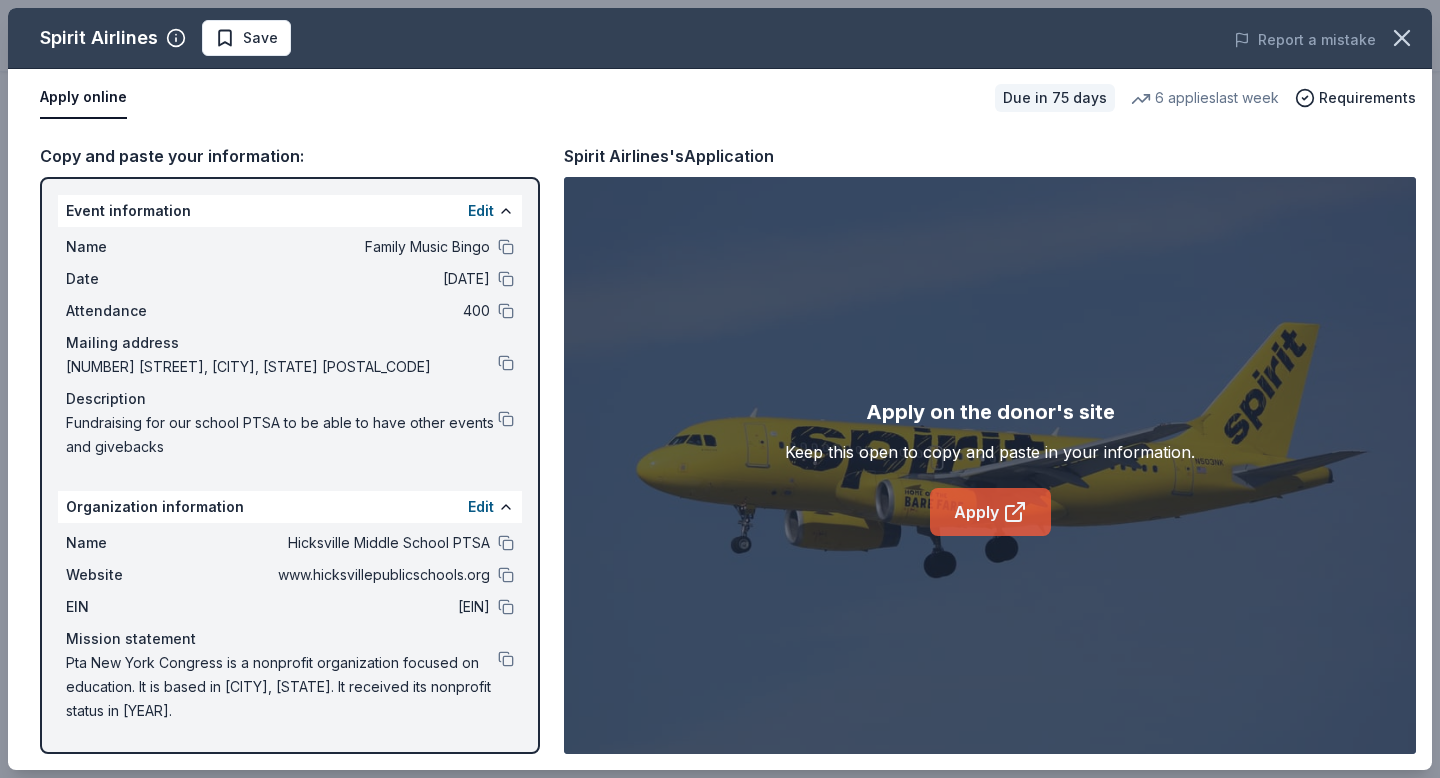 click on "Apply" at bounding box center (990, 512) 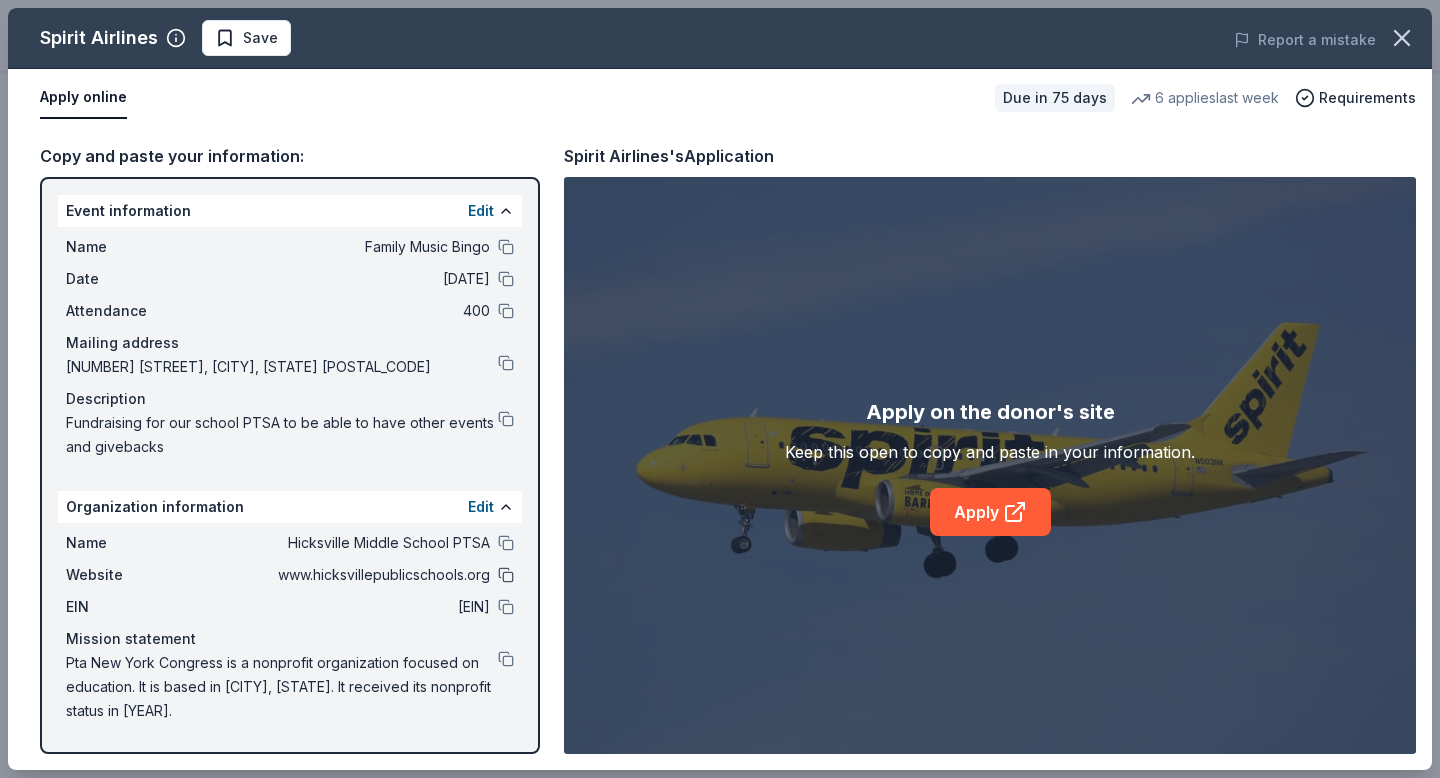 click at bounding box center (506, 575) 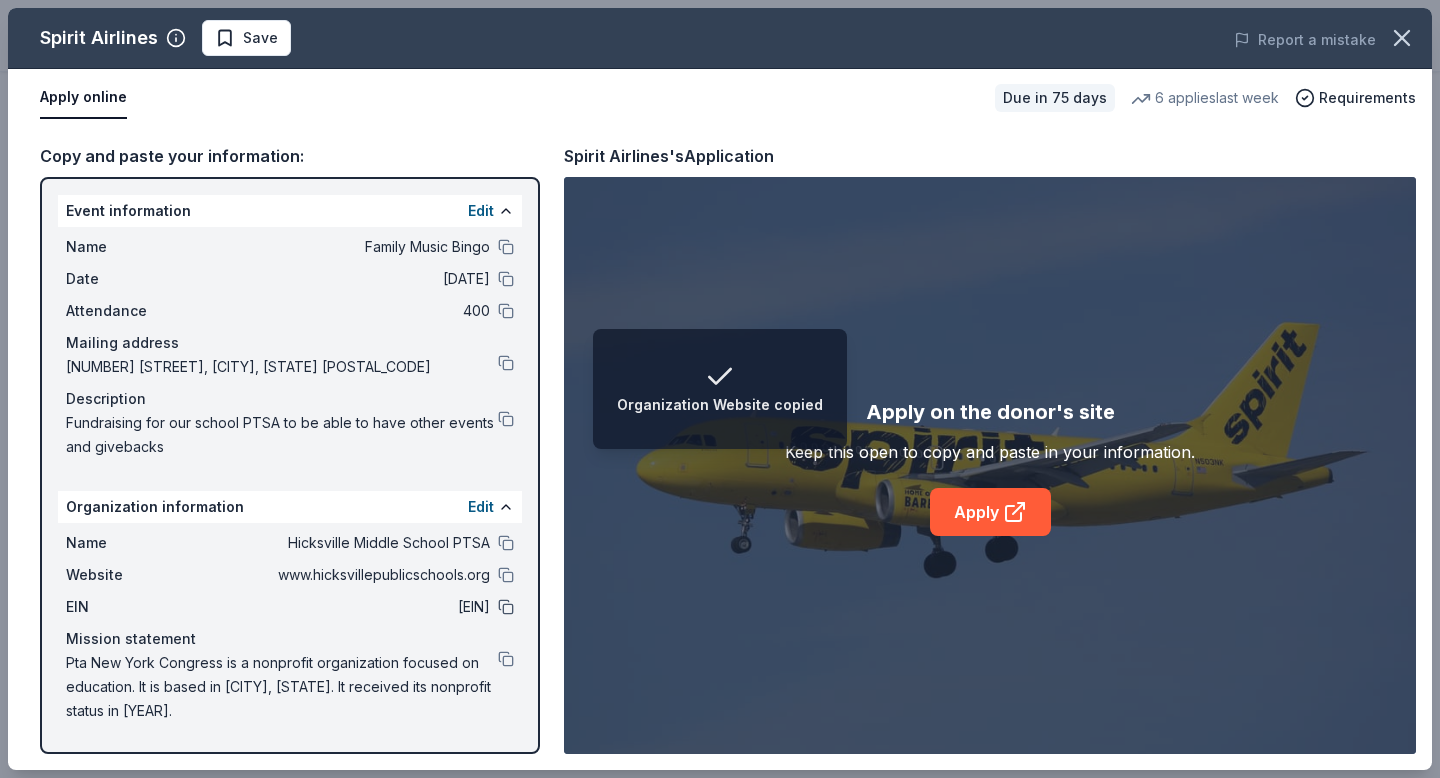 click at bounding box center (506, 607) 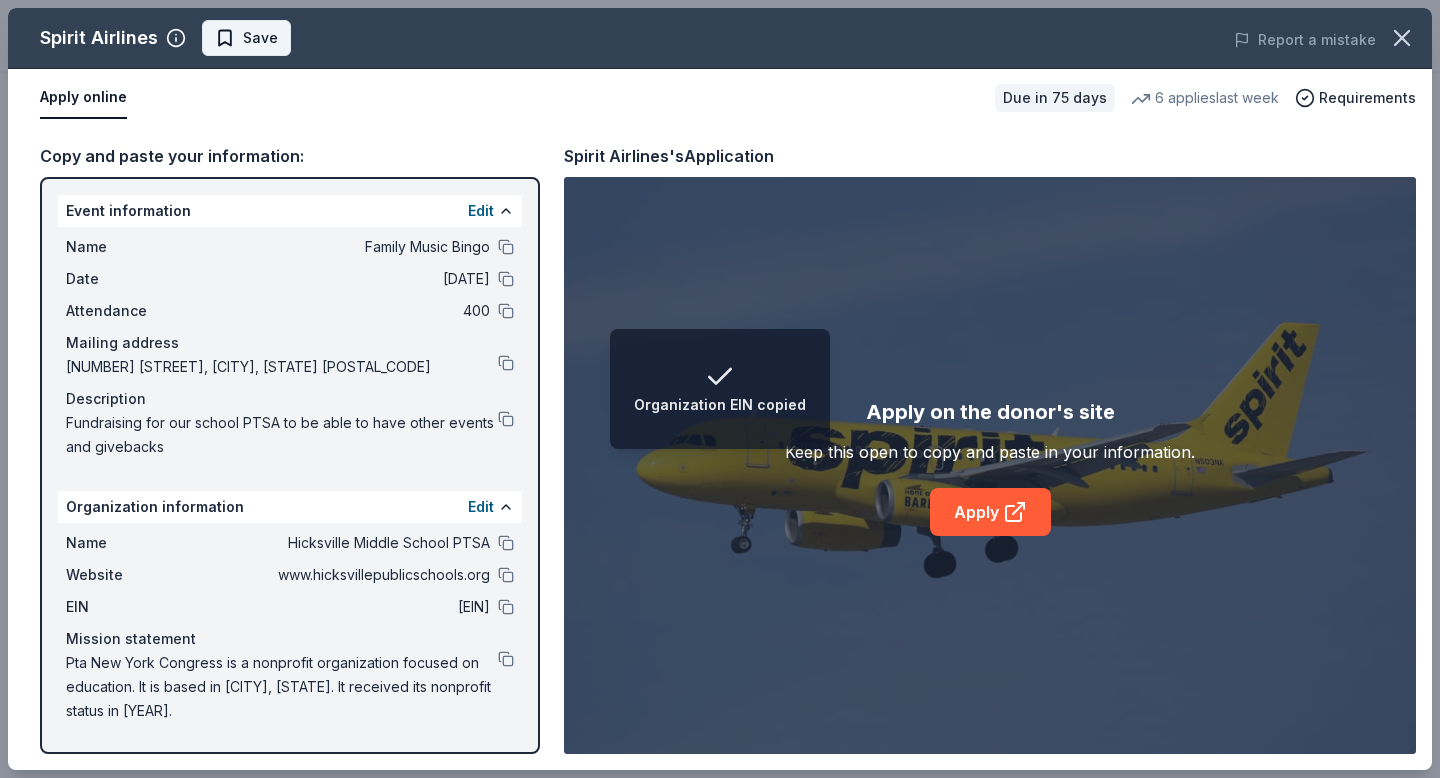 click on "Save" at bounding box center [246, 38] 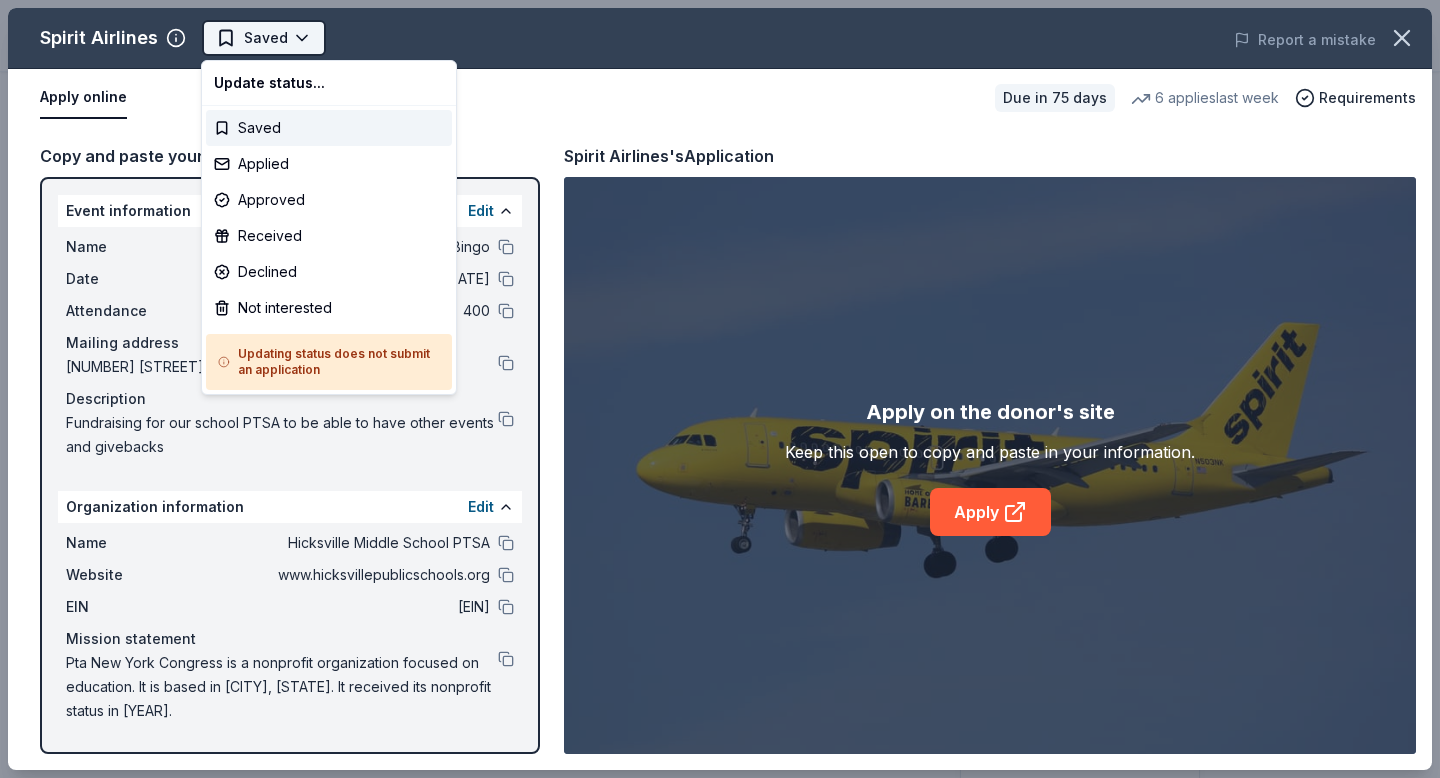 scroll, scrollTop: 0, scrollLeft: 0, axis: both 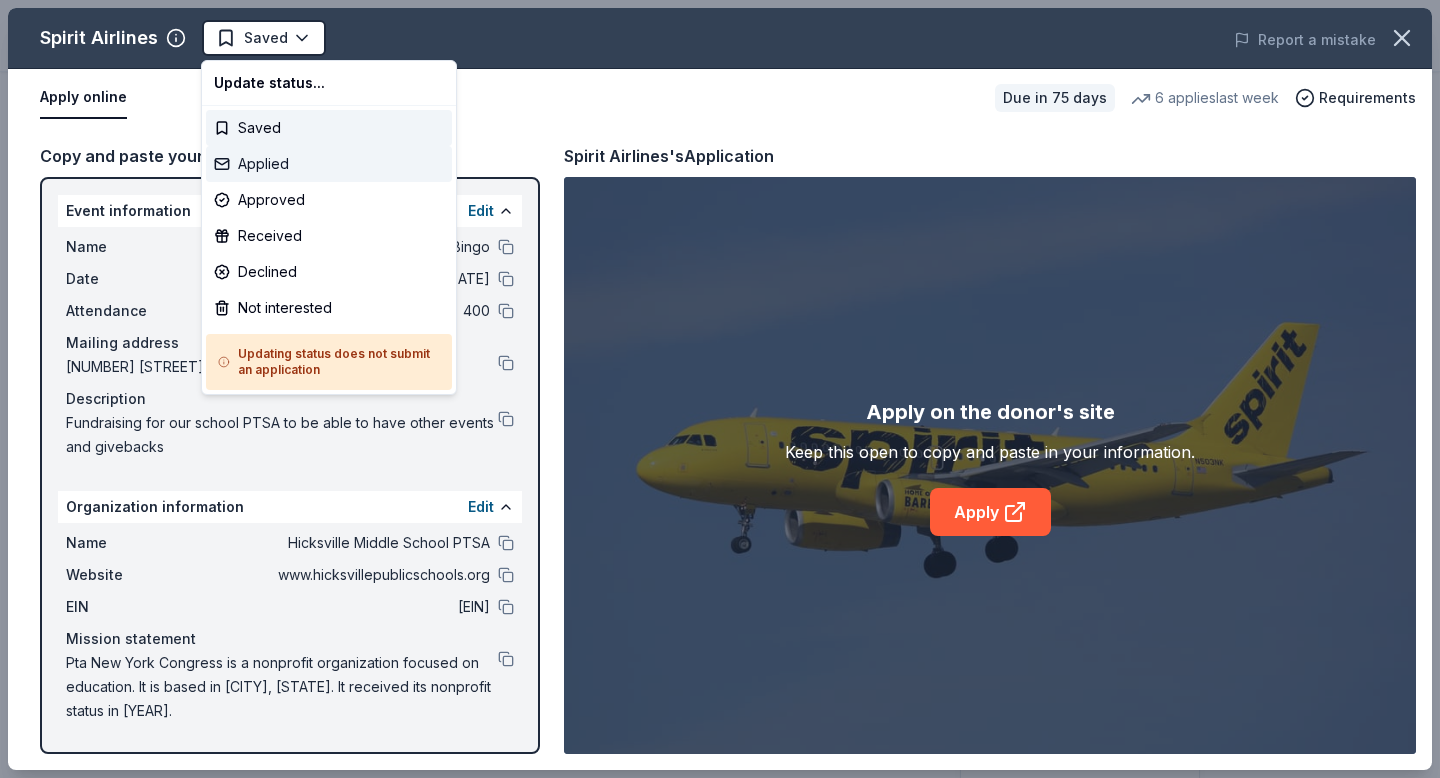 click on "Applied" at bounding box center (329, 164) 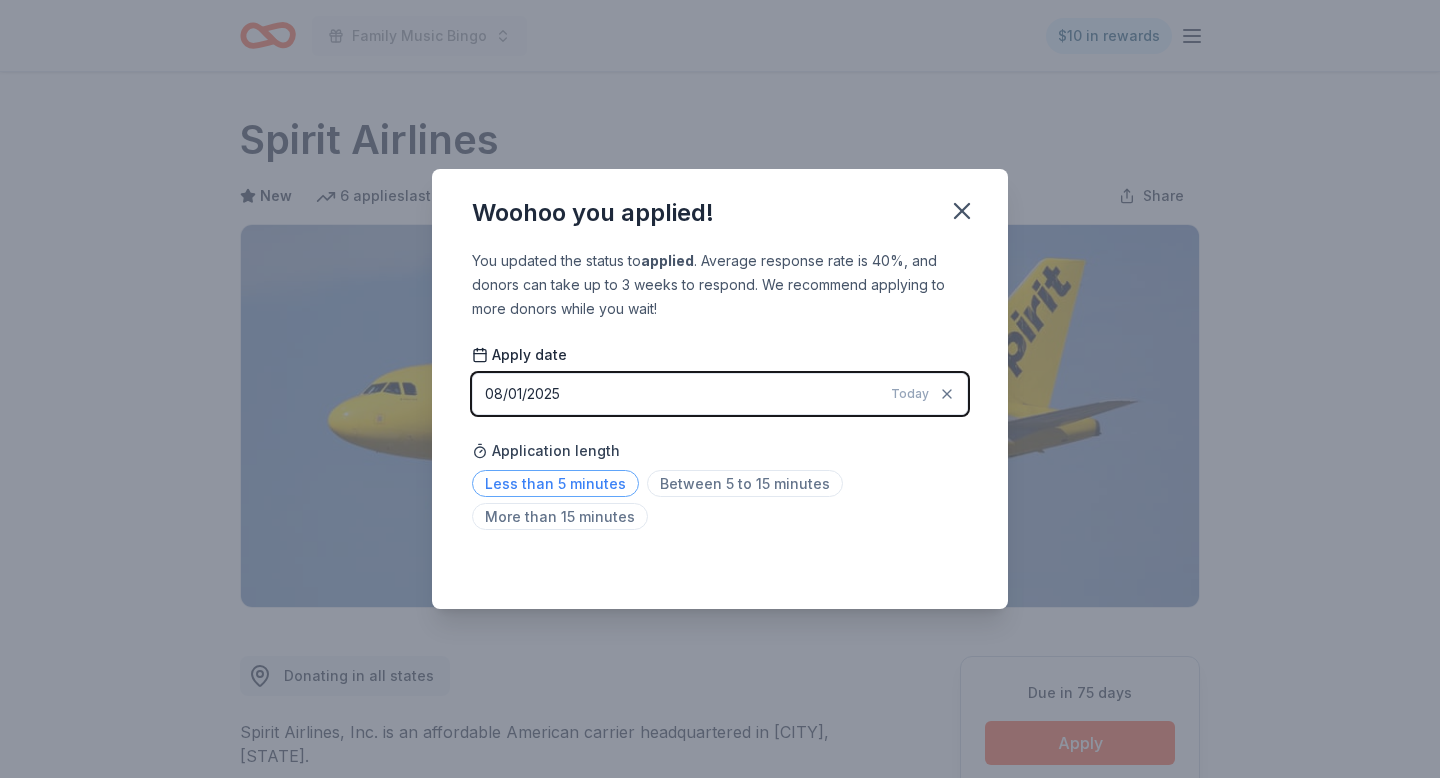 click on "Less than 5 minutes" at bounding box center (555, 483) 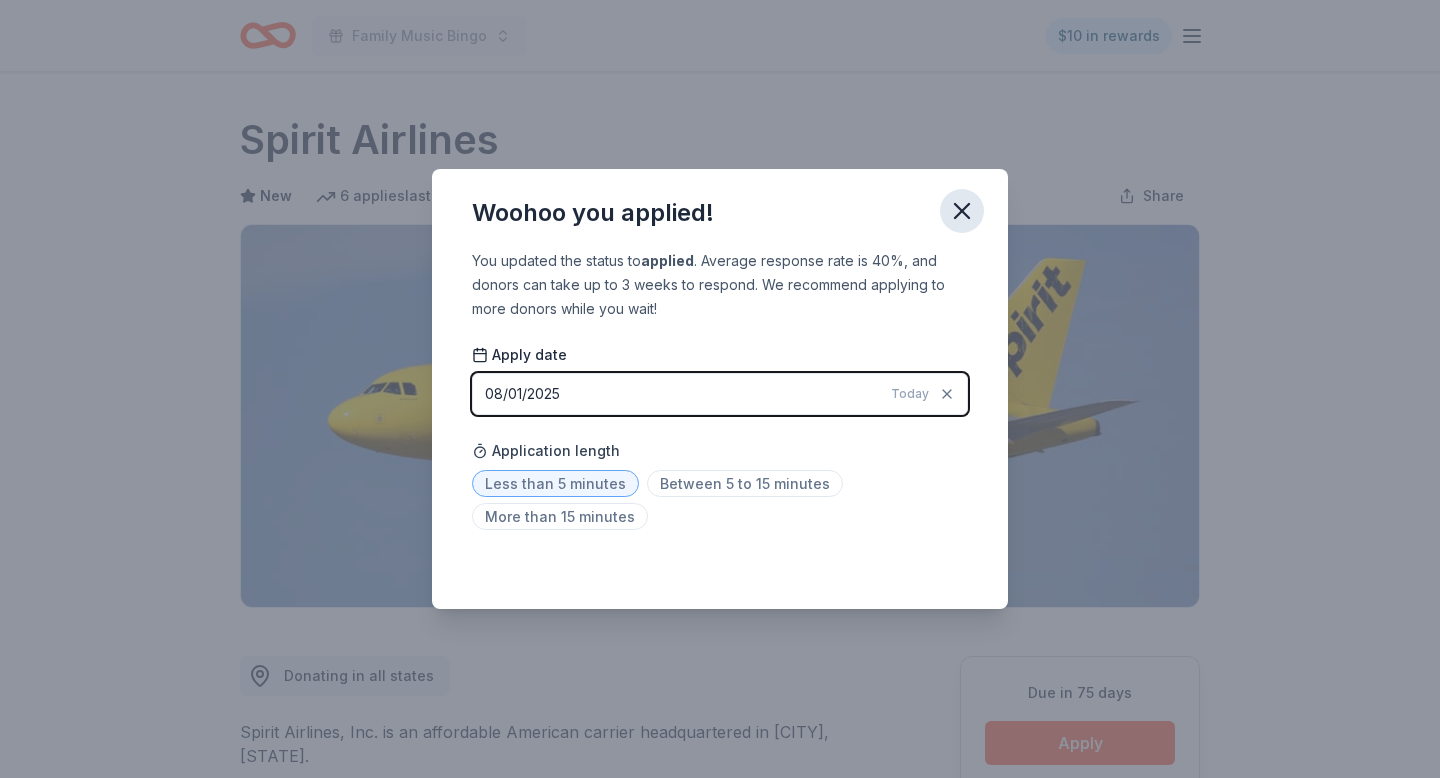 click 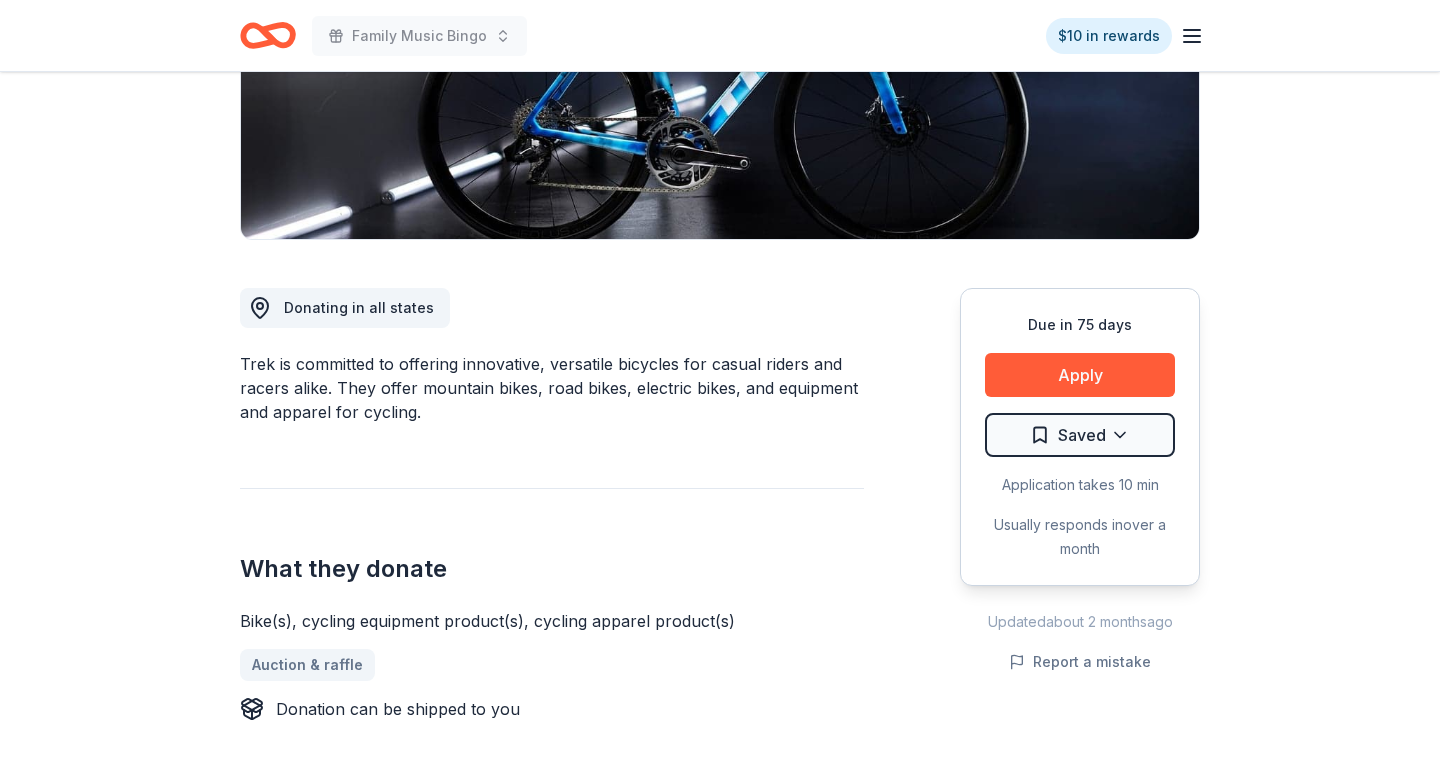 scroll, scrollTop: 377, scrollLeft: 0, axis: vertical 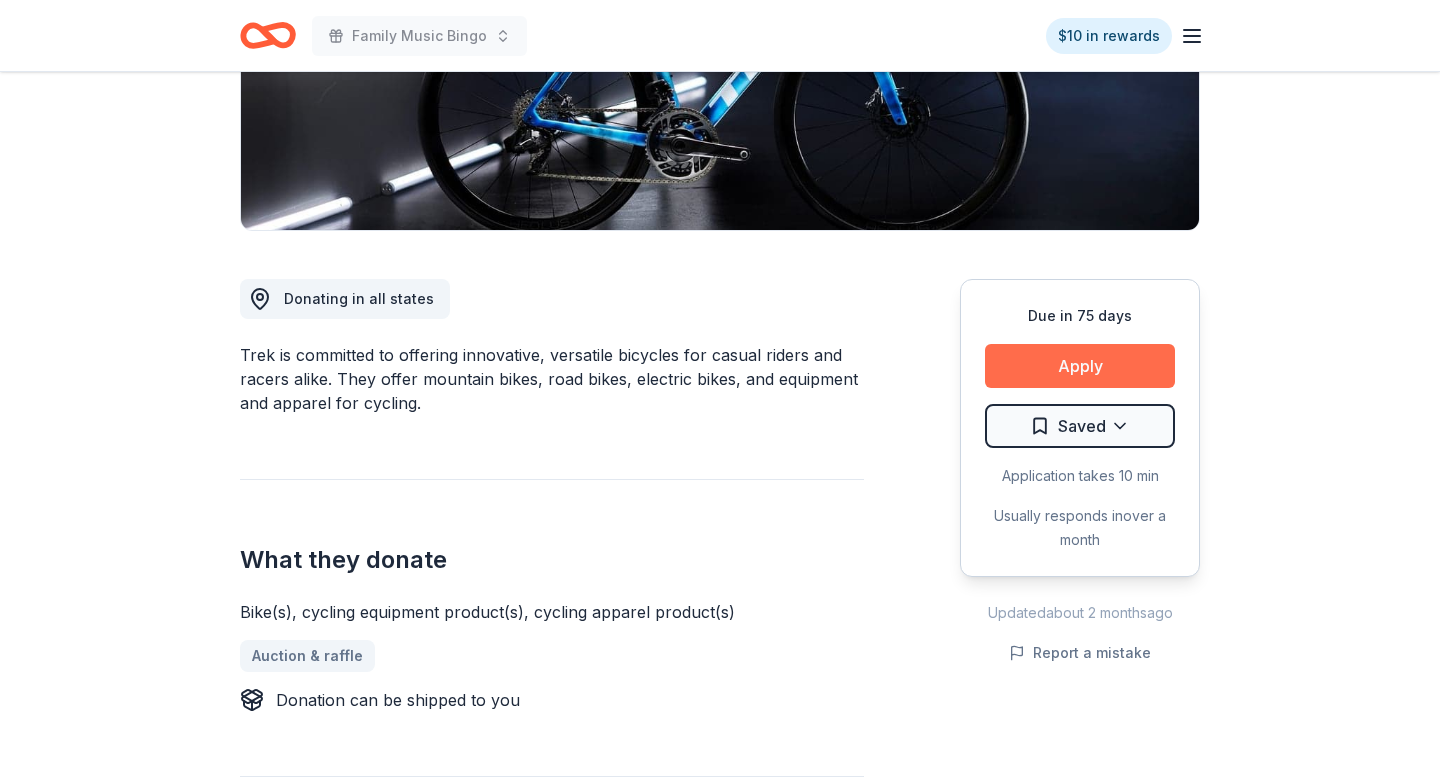 click on "Apply" at bounding box center [1080, 366] 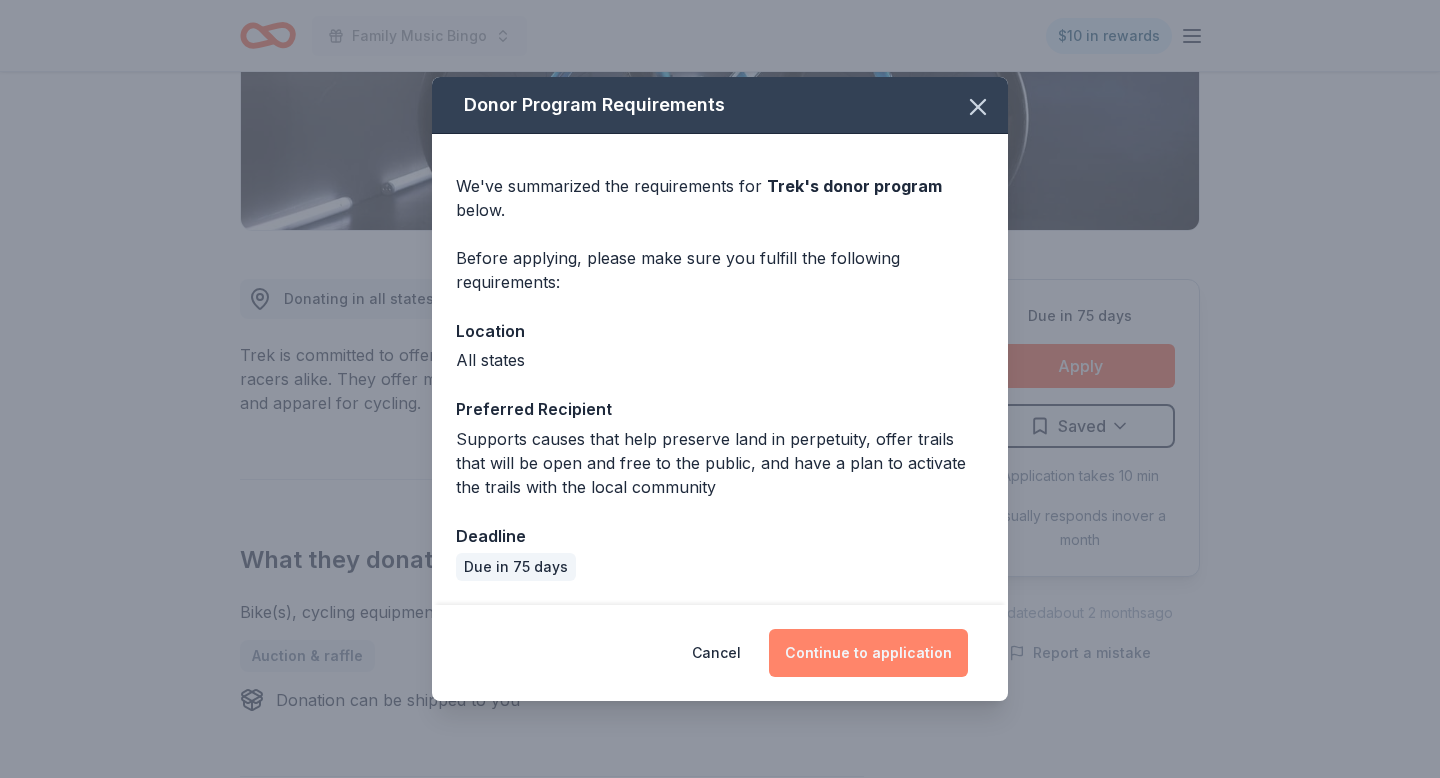 click on "Continue to application" at bounding box center (868, 653) 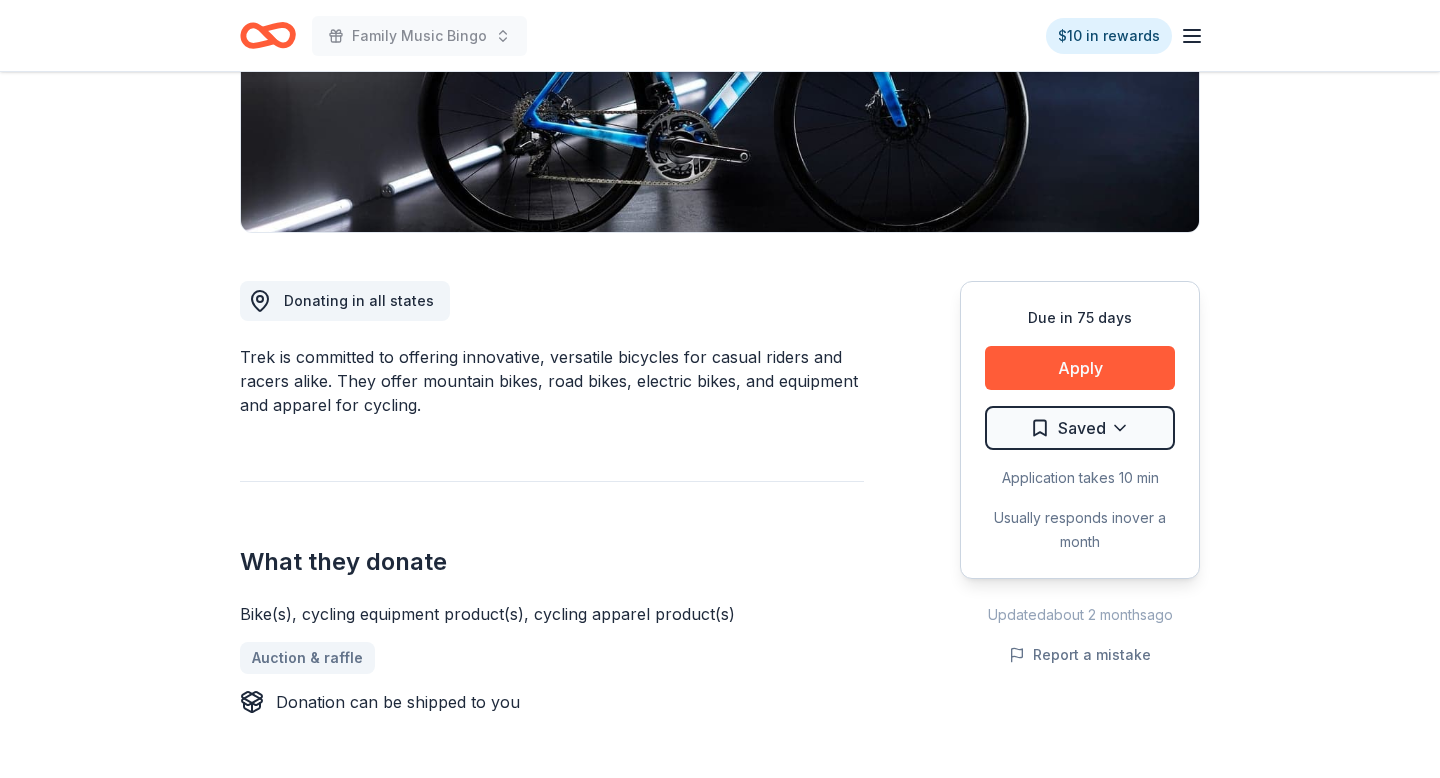 scroll, scrollTop: 438, scrollLeft: 0, axis: vertical 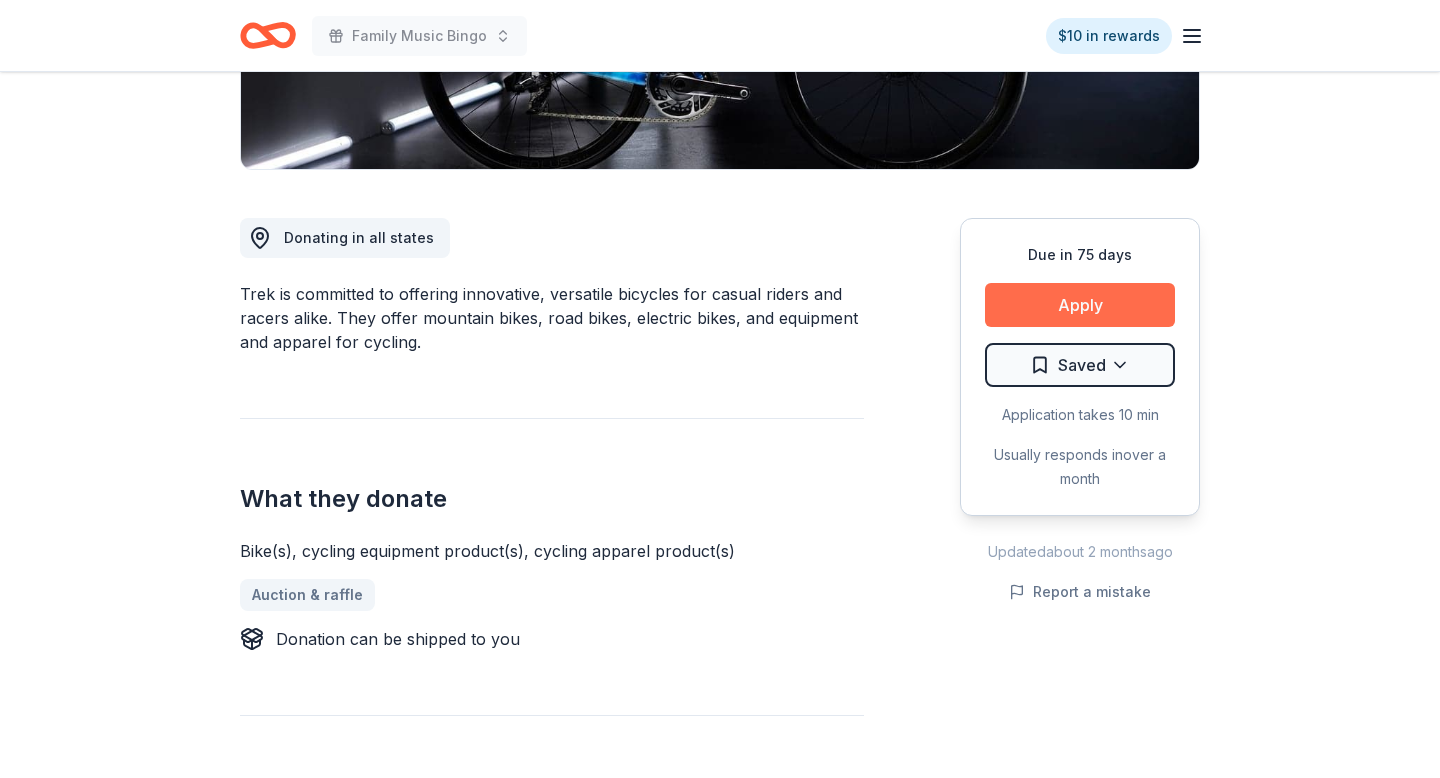 click on "Apply" at bounding box center [1080, 305] 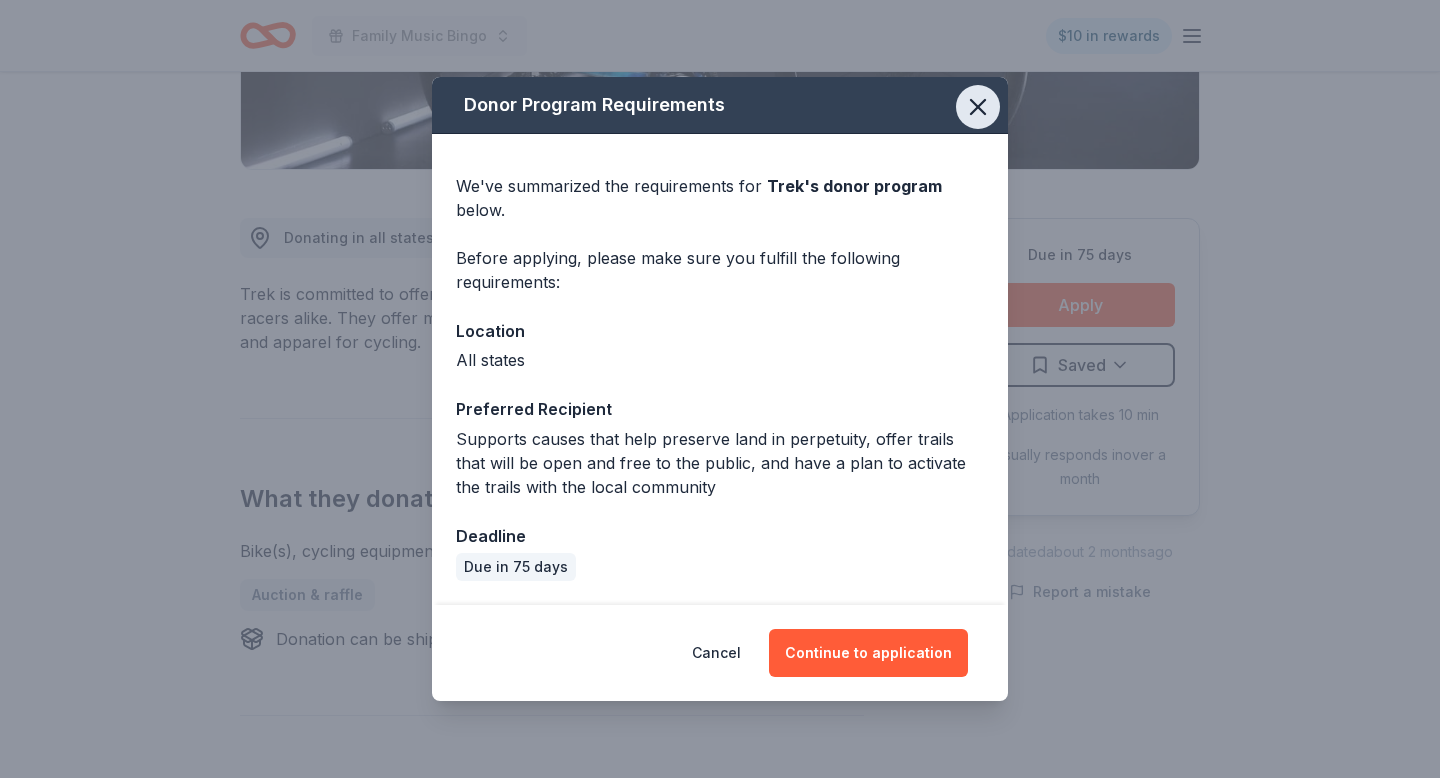 click 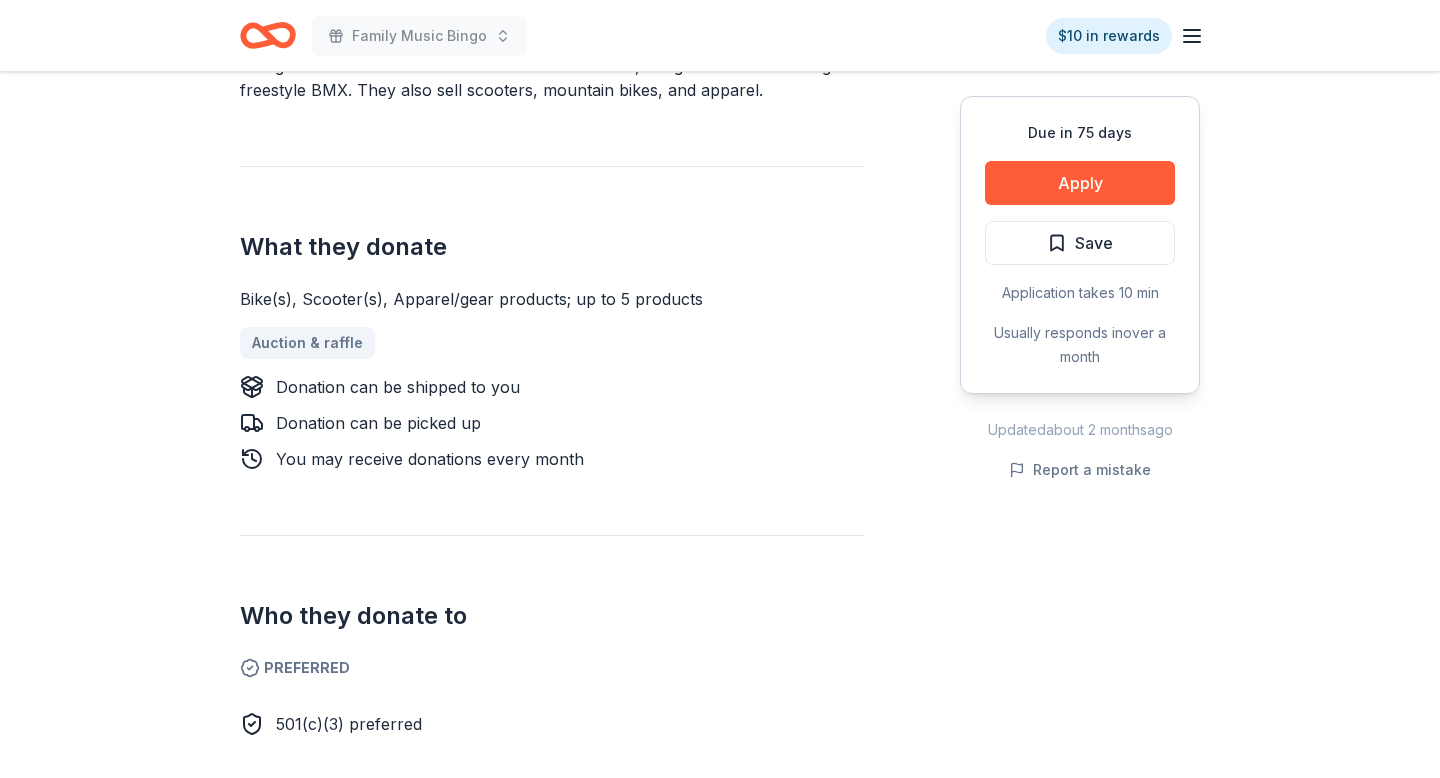 scroll, scrollTop: 667, scrollLeft: 0, axis: vertical 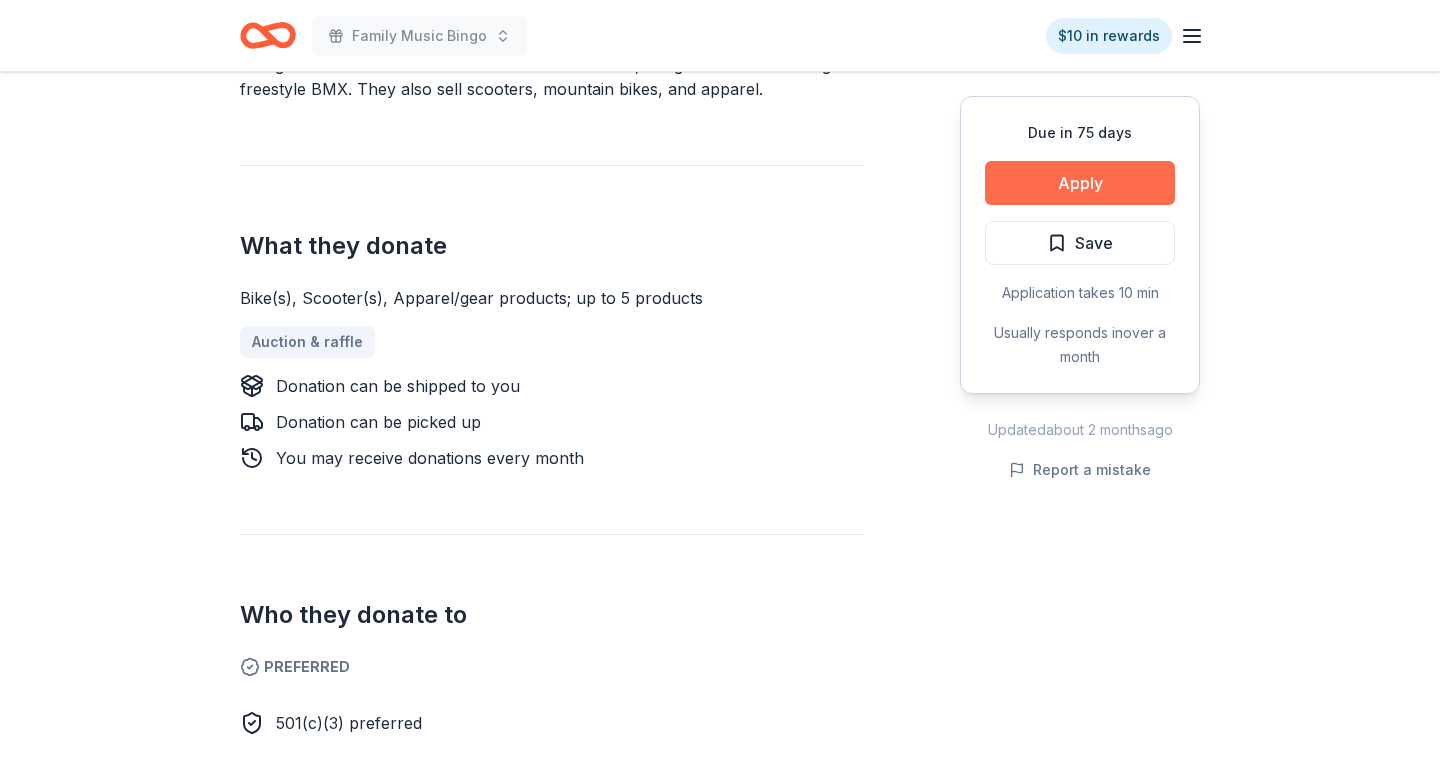 click on "Apply" at bounding box center (1080, 183) 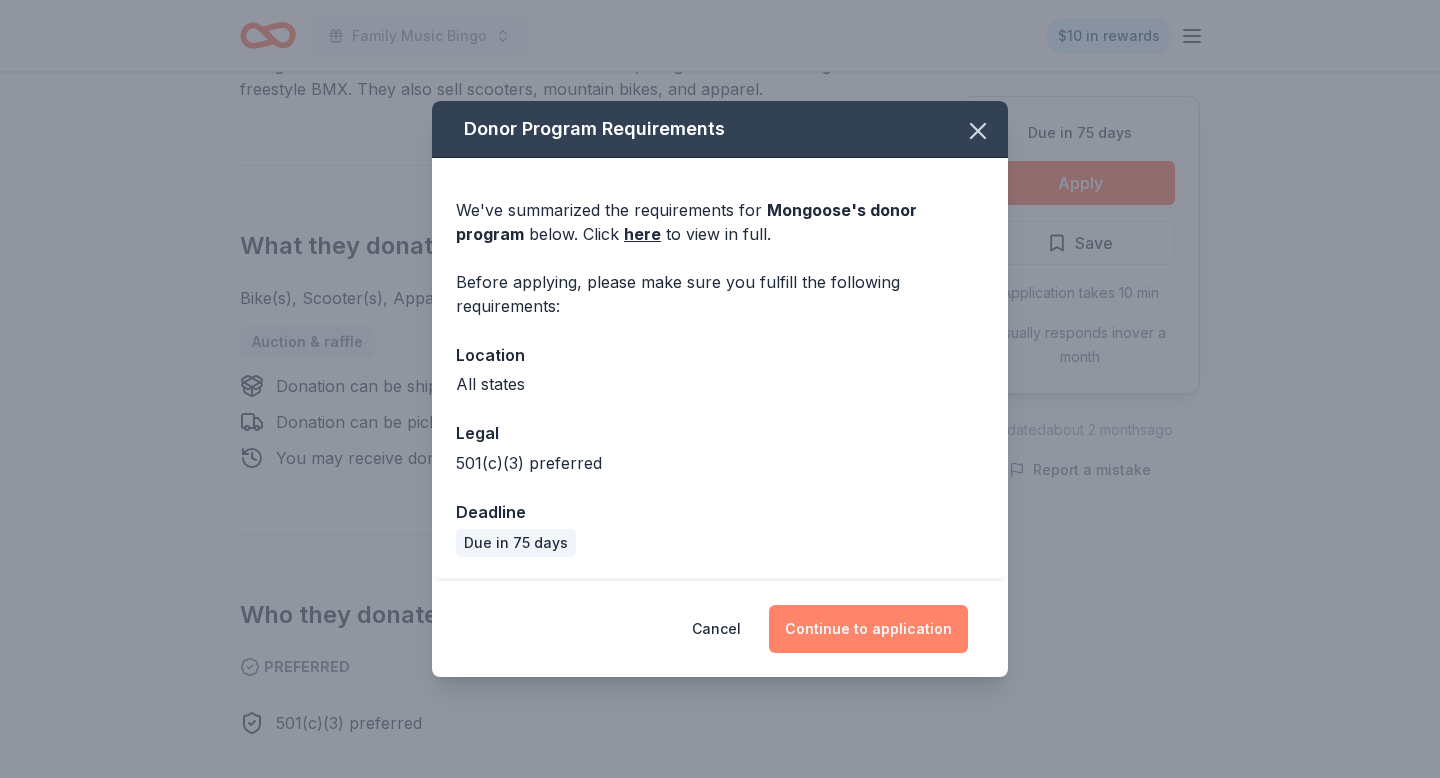 click on "Continue to application" at bounding box center [868, 629] 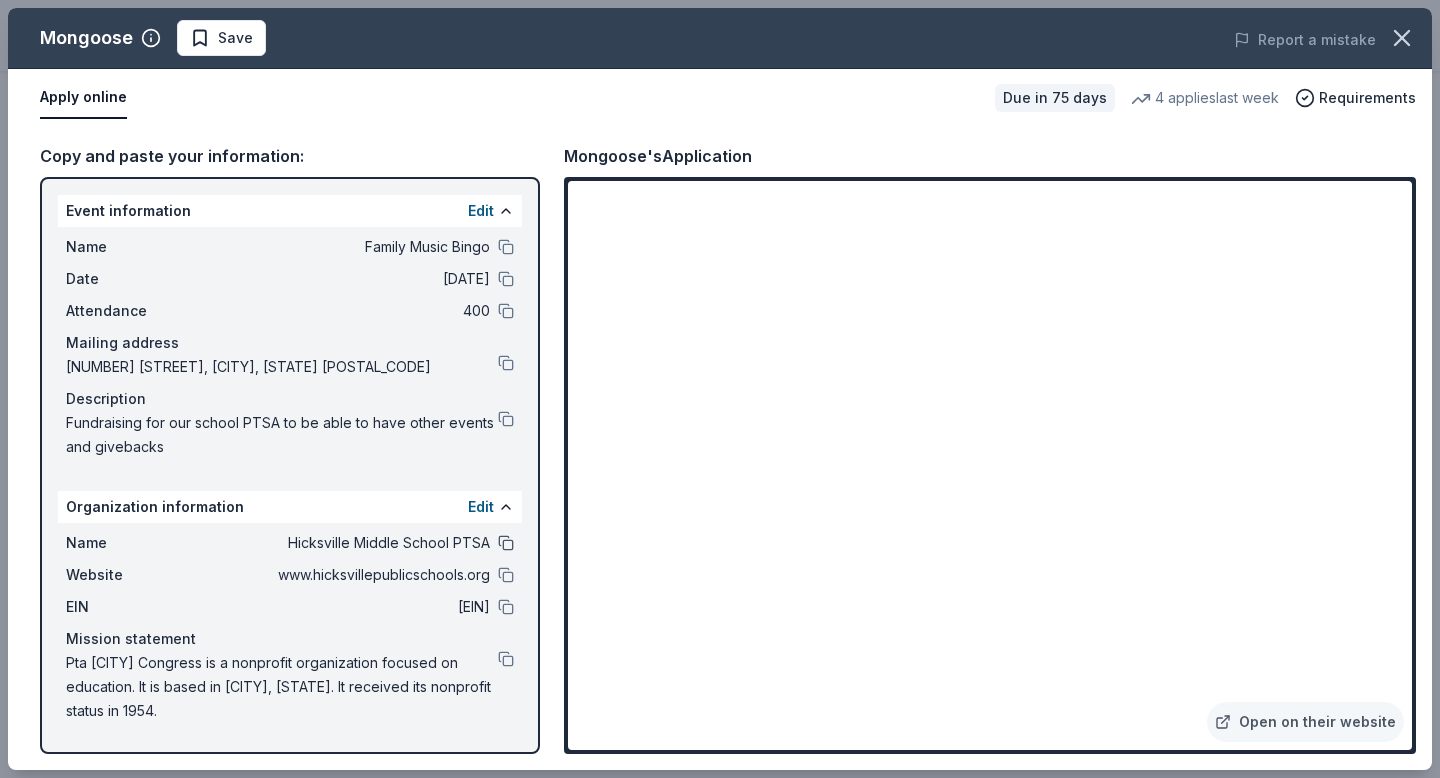 click at bounding box center [506, 543] 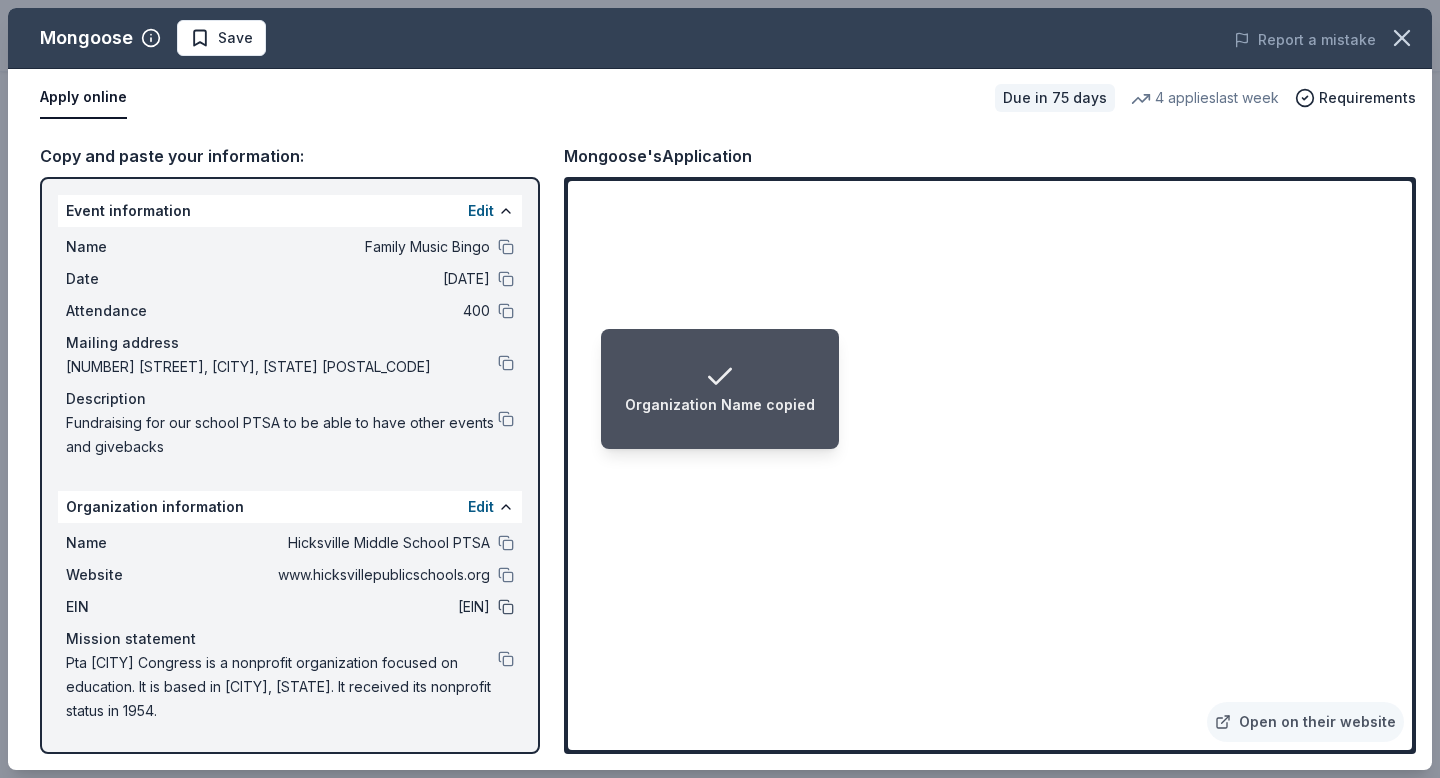 click at bounding box center [506, 607] 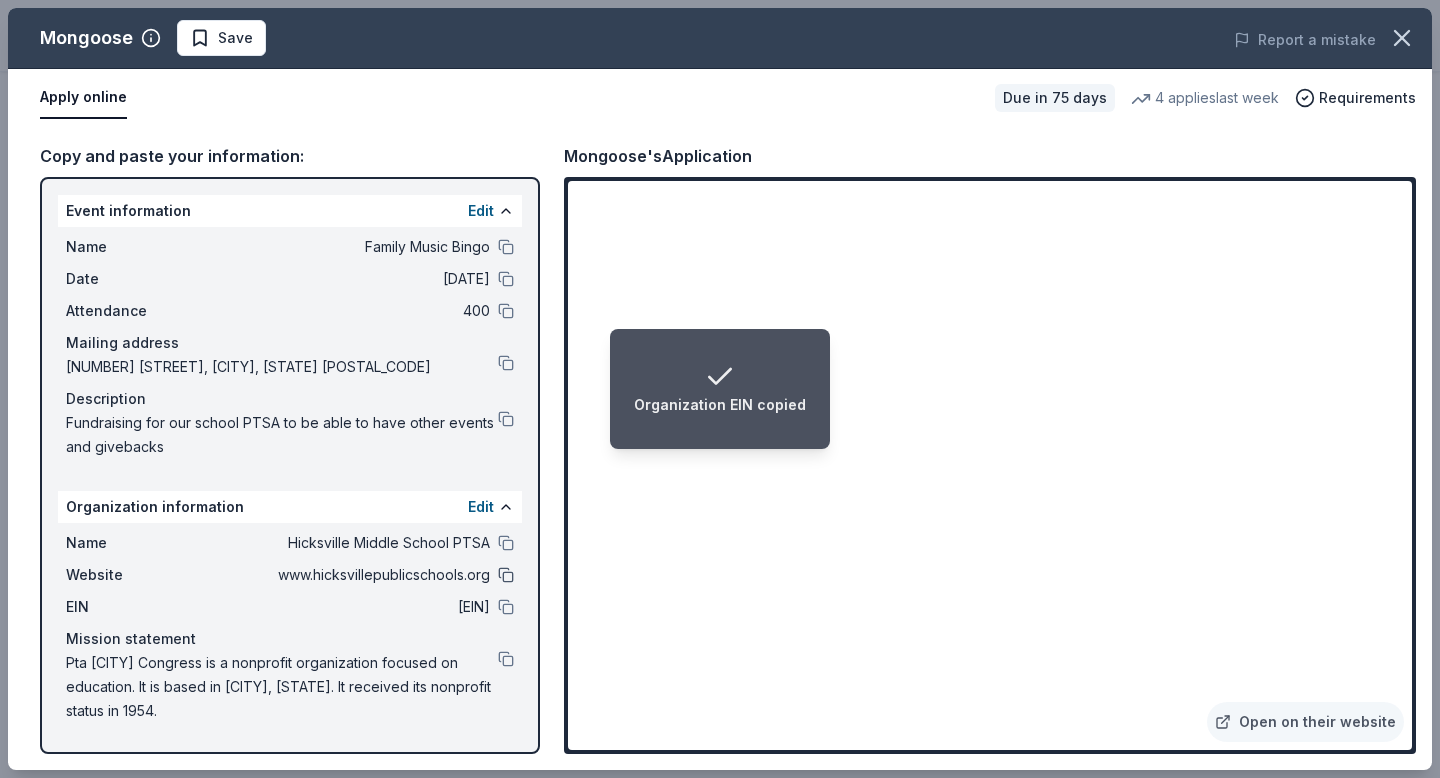 click at bounding box center [506, 575] 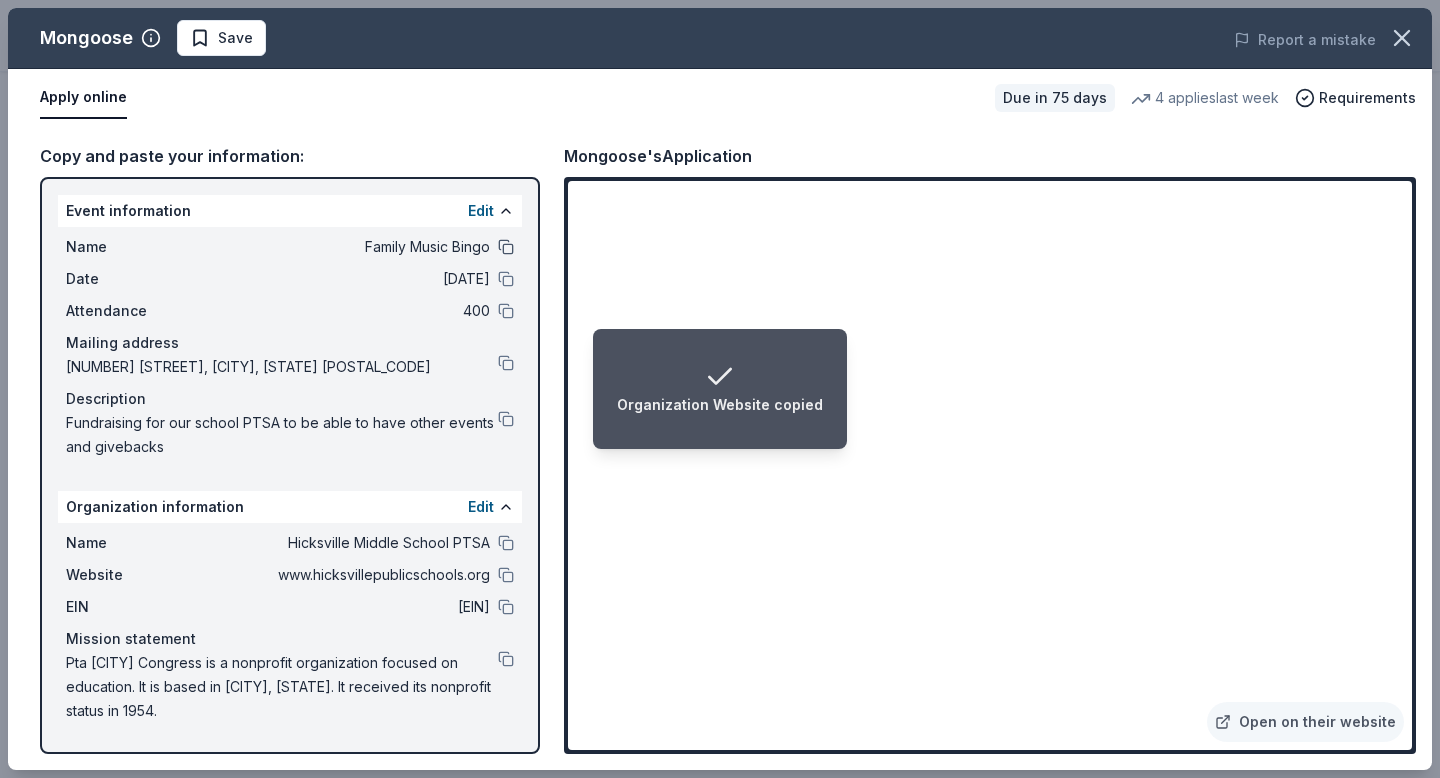 click at bounding box center (506, 247) 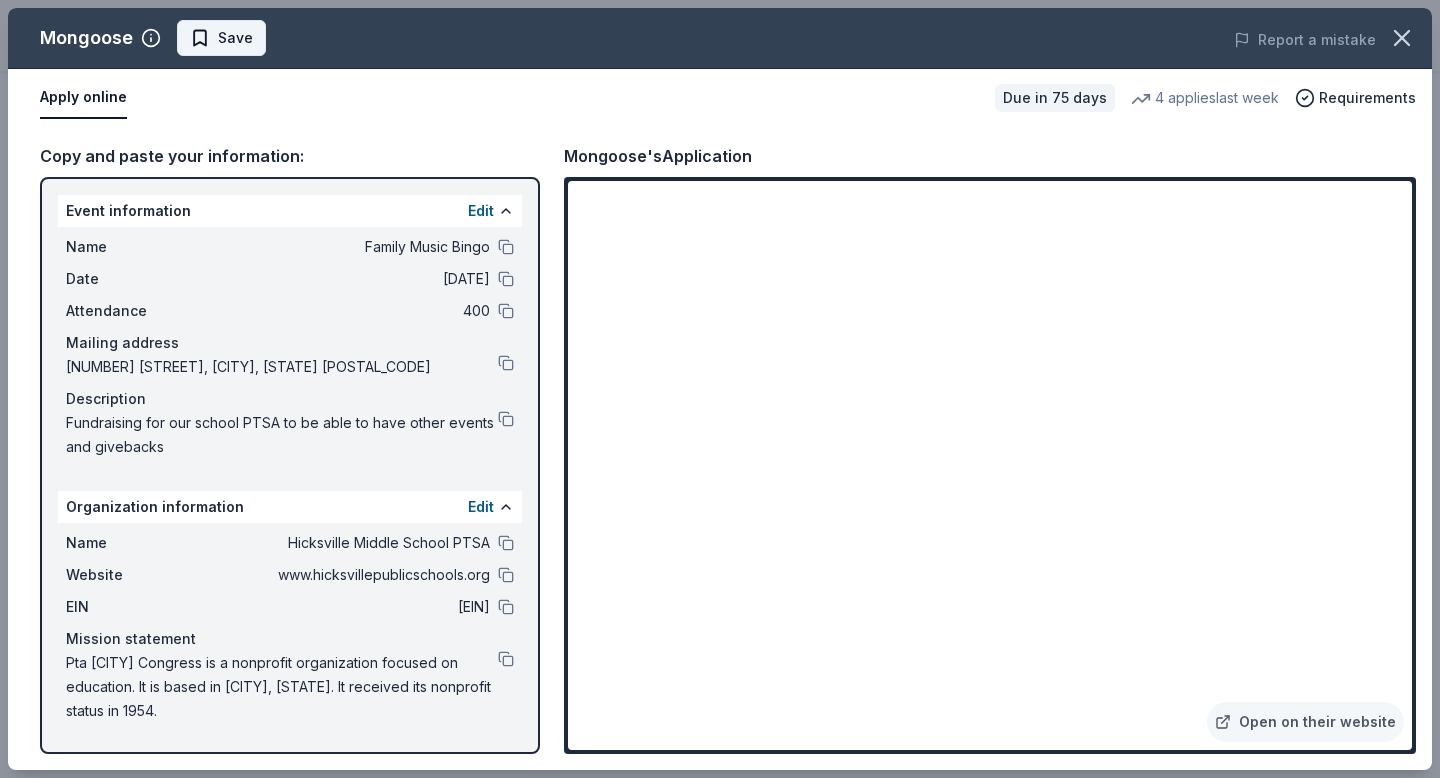 click on "Save" at bounding box center (221, 38) 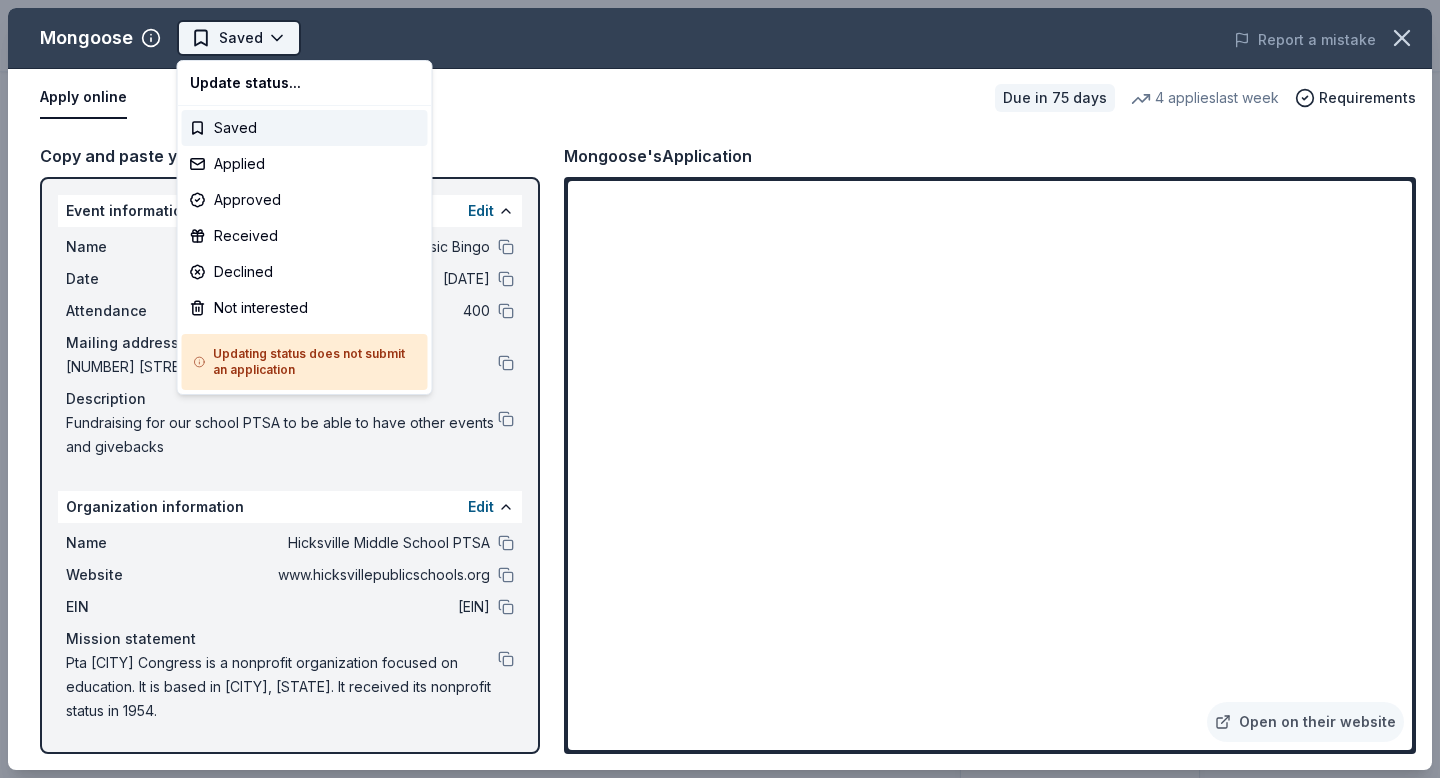 click on "Family Music Bingo $10 in rewards Due in 75 days Share Mongoose New • 1  reviews 4   applies  last week 0% approval rate Share Donating in all states Mongoose is renowned for their durable BMX bikes, designed for both racing and freestyle BMX. They also sell scooters, mountain bikes, and apparel. What they donate Bike(s), Scooter(s), Apparel/gear products; up to 5 products Auction & raffle Donation can be shipped to you Donation can be picked up   You may receive donations every   month Who they donate to  Preferred 501(c)(3) preferred 0% approval rate 0 % approved 5 % declined 95 % no response Mongoose is  a selective donor :  be sure to spend extra time on this application if you want a donation. We ' re collecting data on   donation value ; check back soon. Due in 75 days Apply Saved Application takes 10 min Usually responds in  over a month Updated  about 2 months  ago Report a mistake New • 1  reviews JTB HOPE FOUNDATION INC November 2023 • Declined NO REPLY Leave a review Similar donors Top rated" at bounding box center [720, 389] 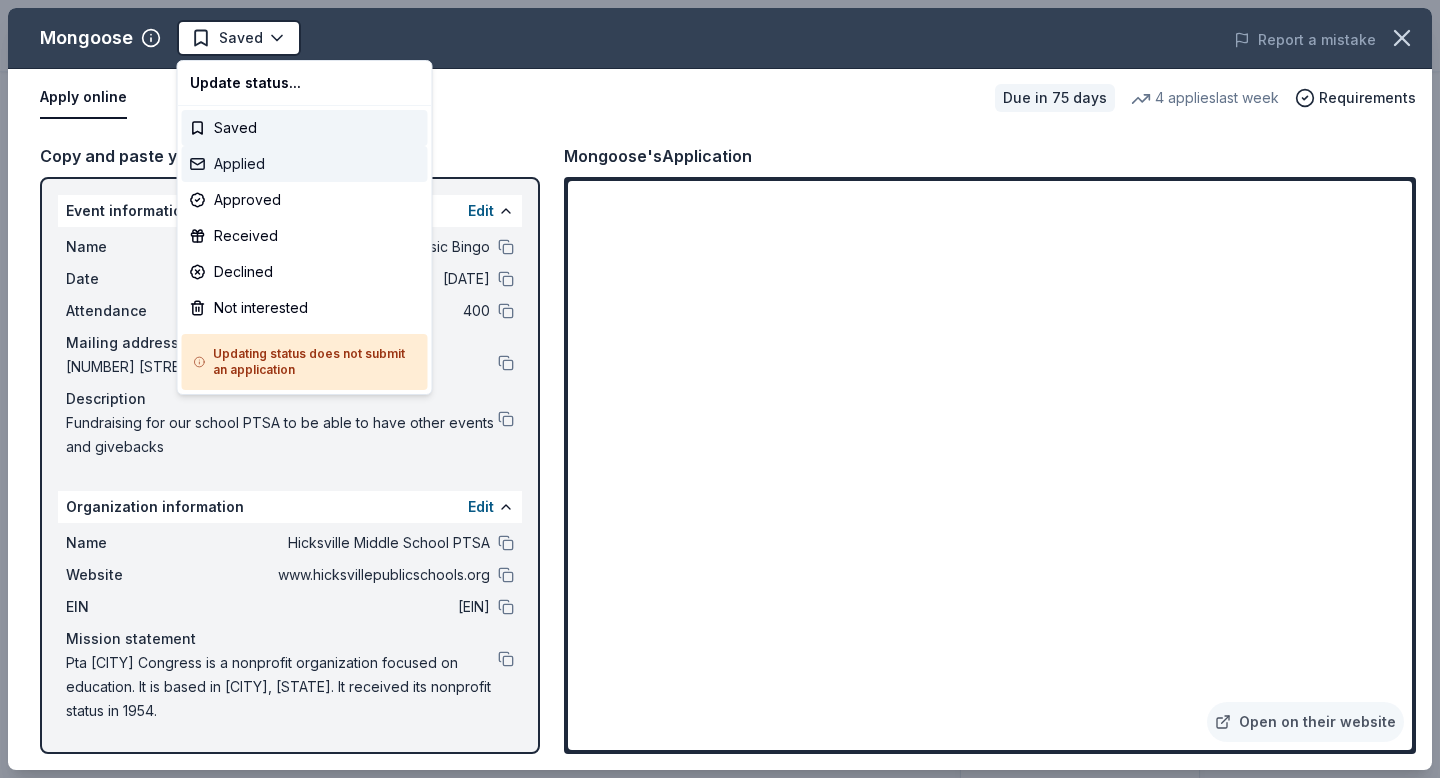 click on "Applied" at bounding box center (305, 164) 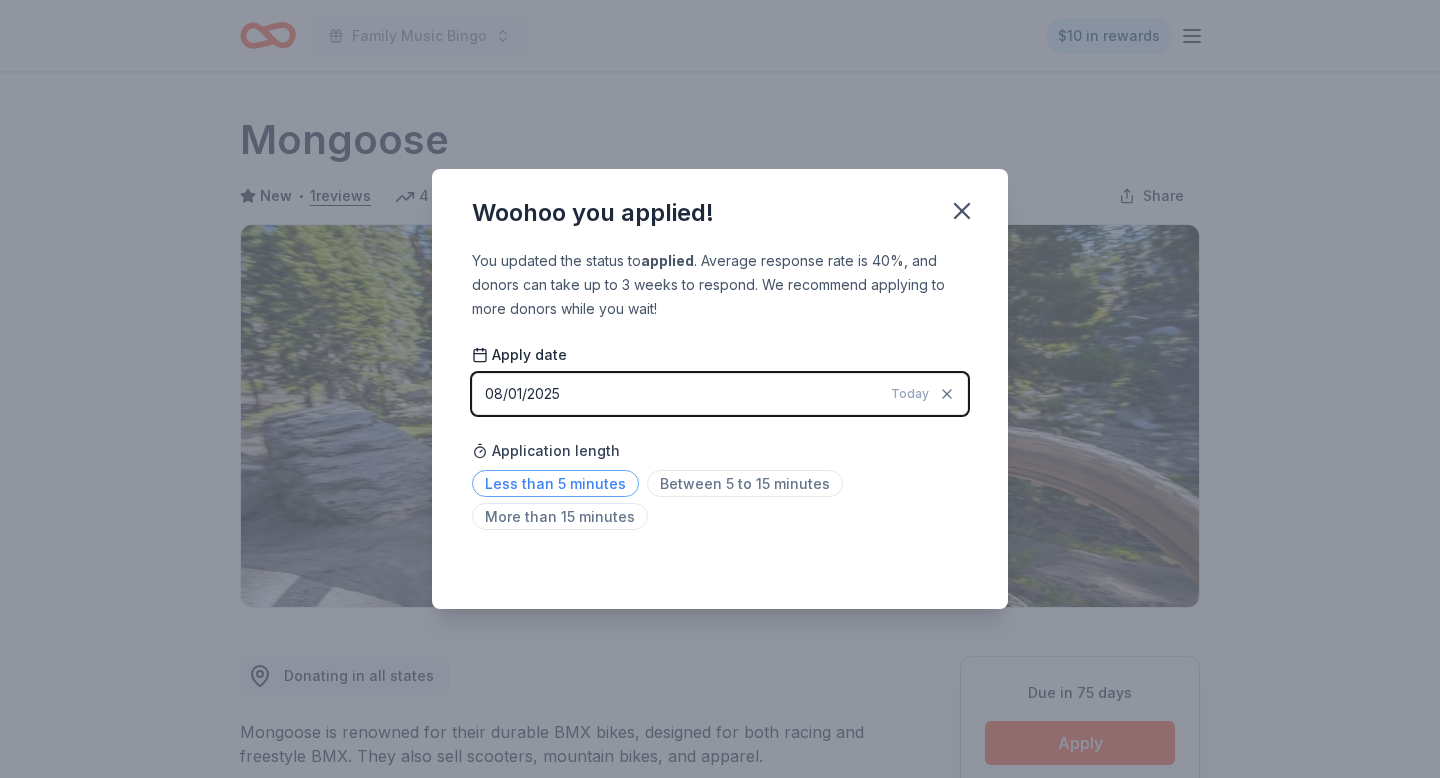 click on "Less than 5 minutes" at bounding box center [555, 483] 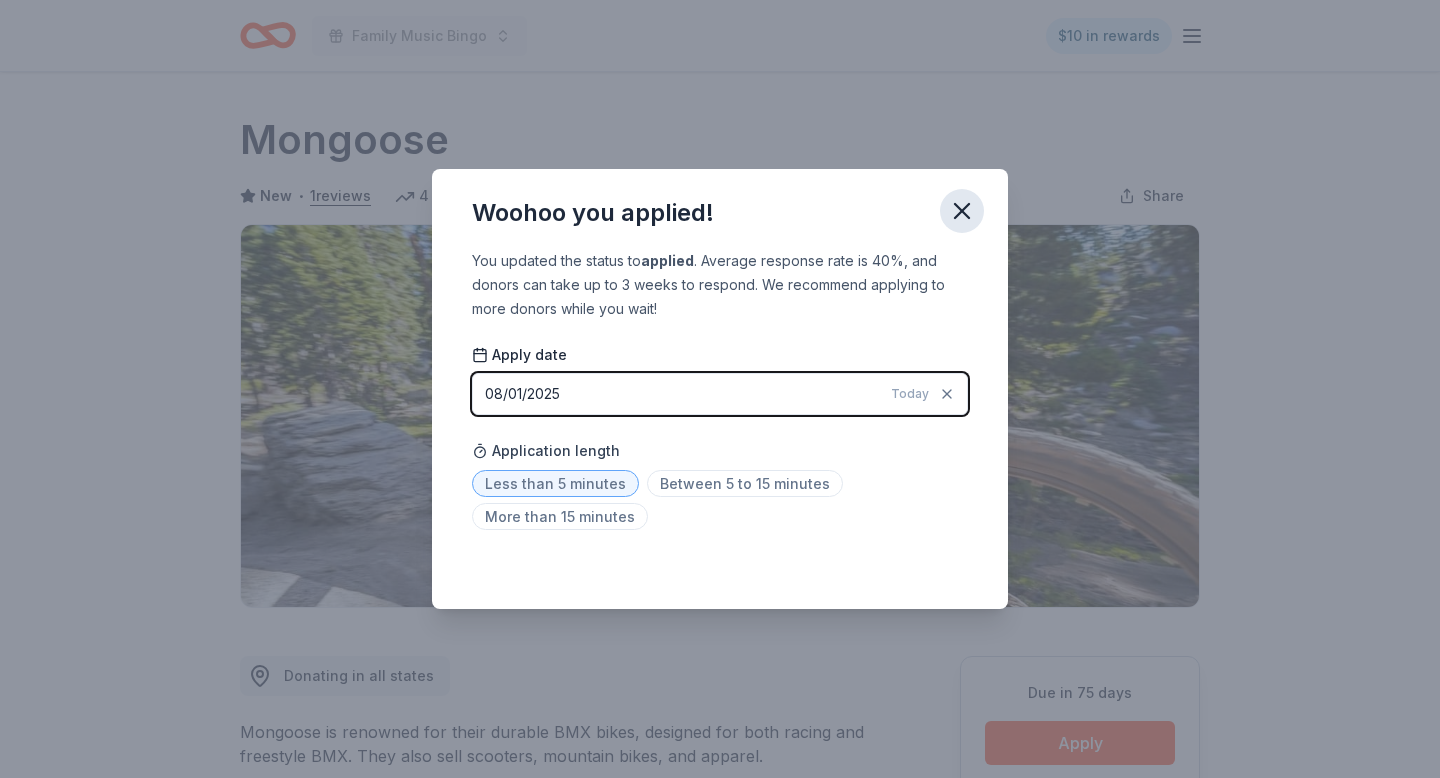 click 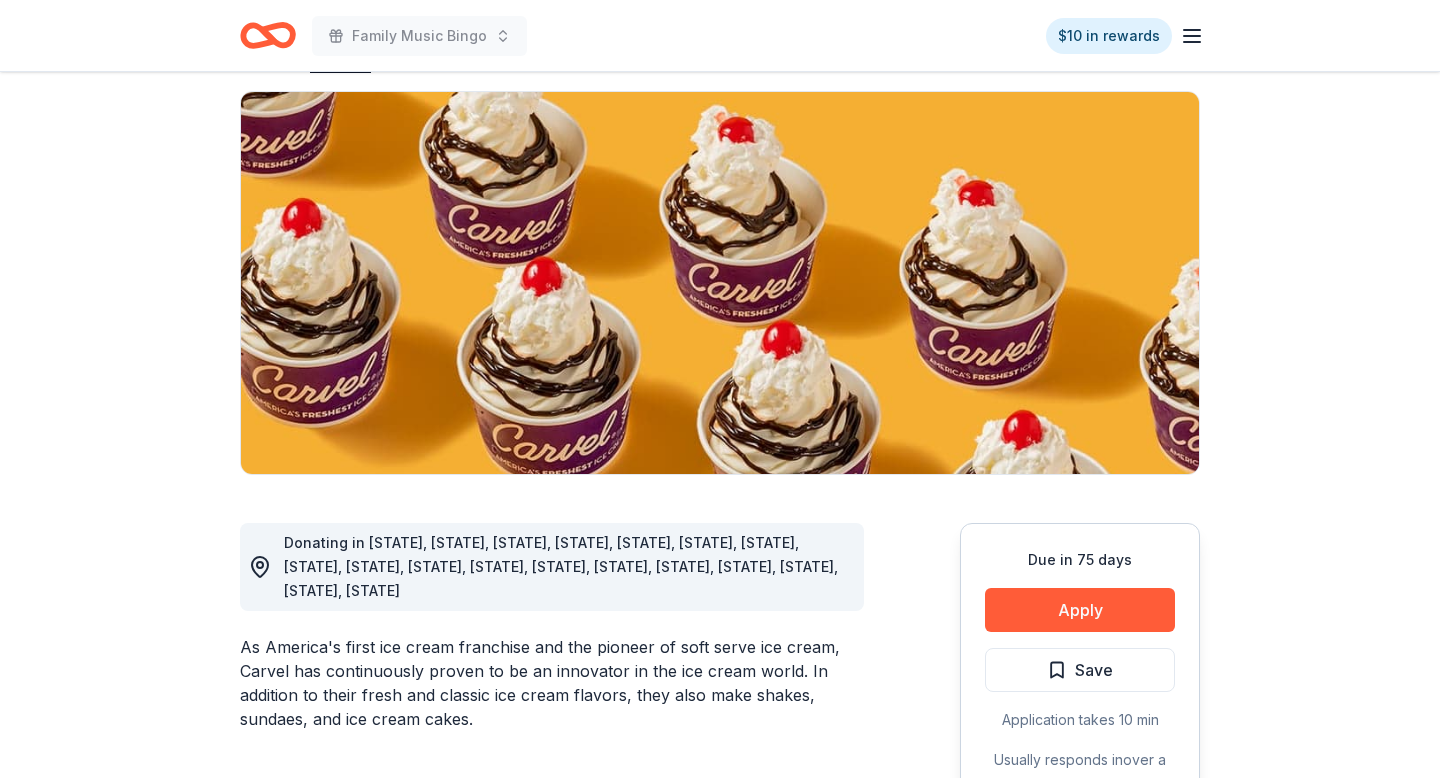 scroll, scrollTop: 153, scrollLeft: 0, axis: vertical 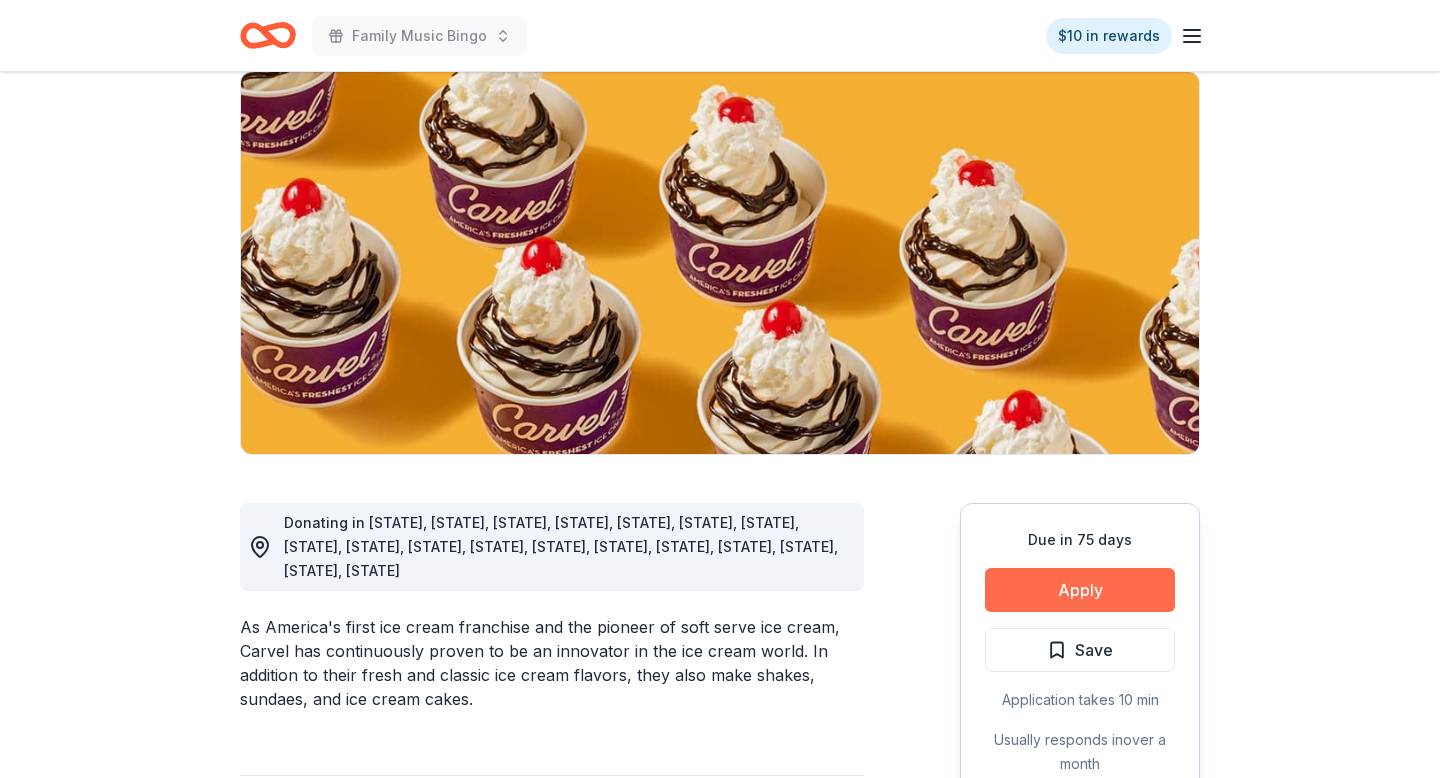 click on "Apply" at bounding box center (1080, 590) 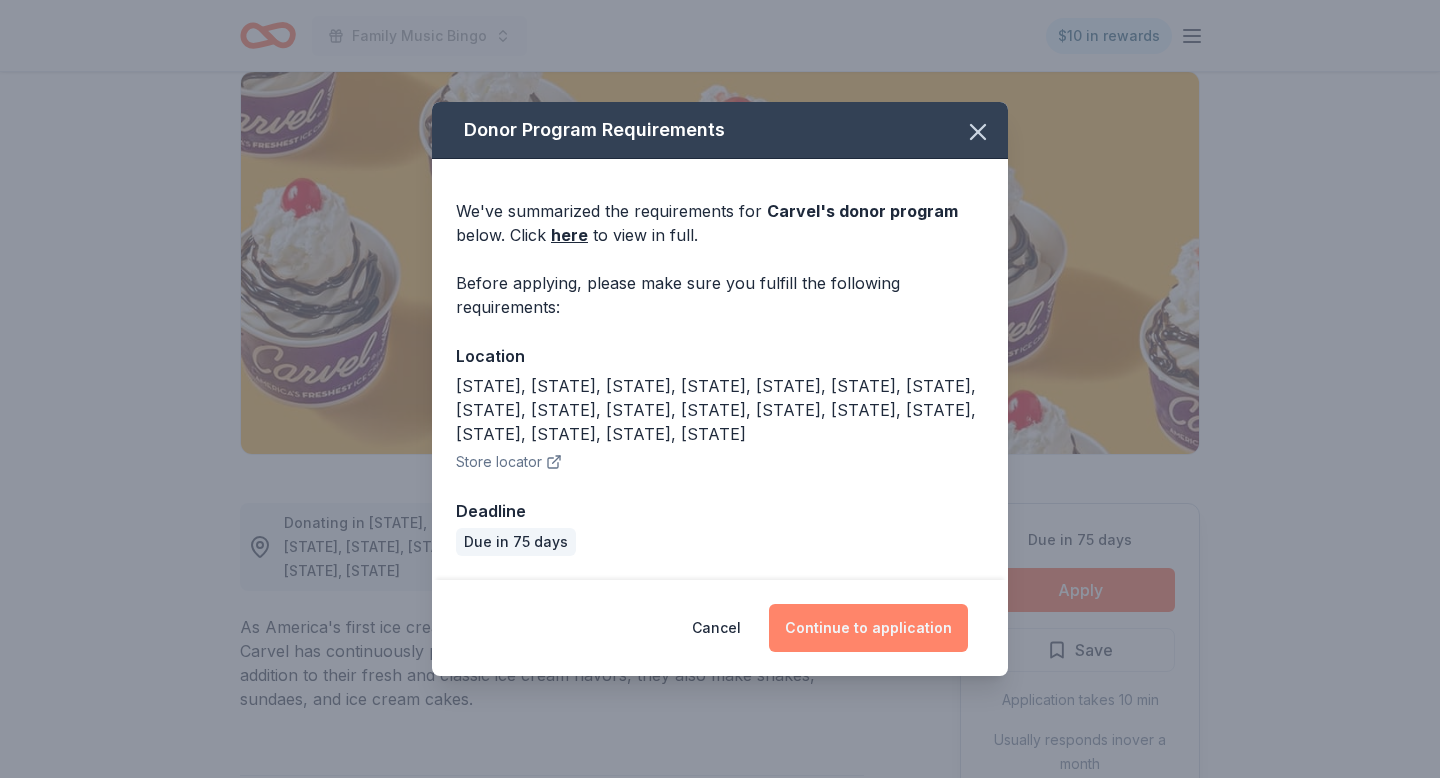 click on "Continue to application" at bounding box center (868, 628) 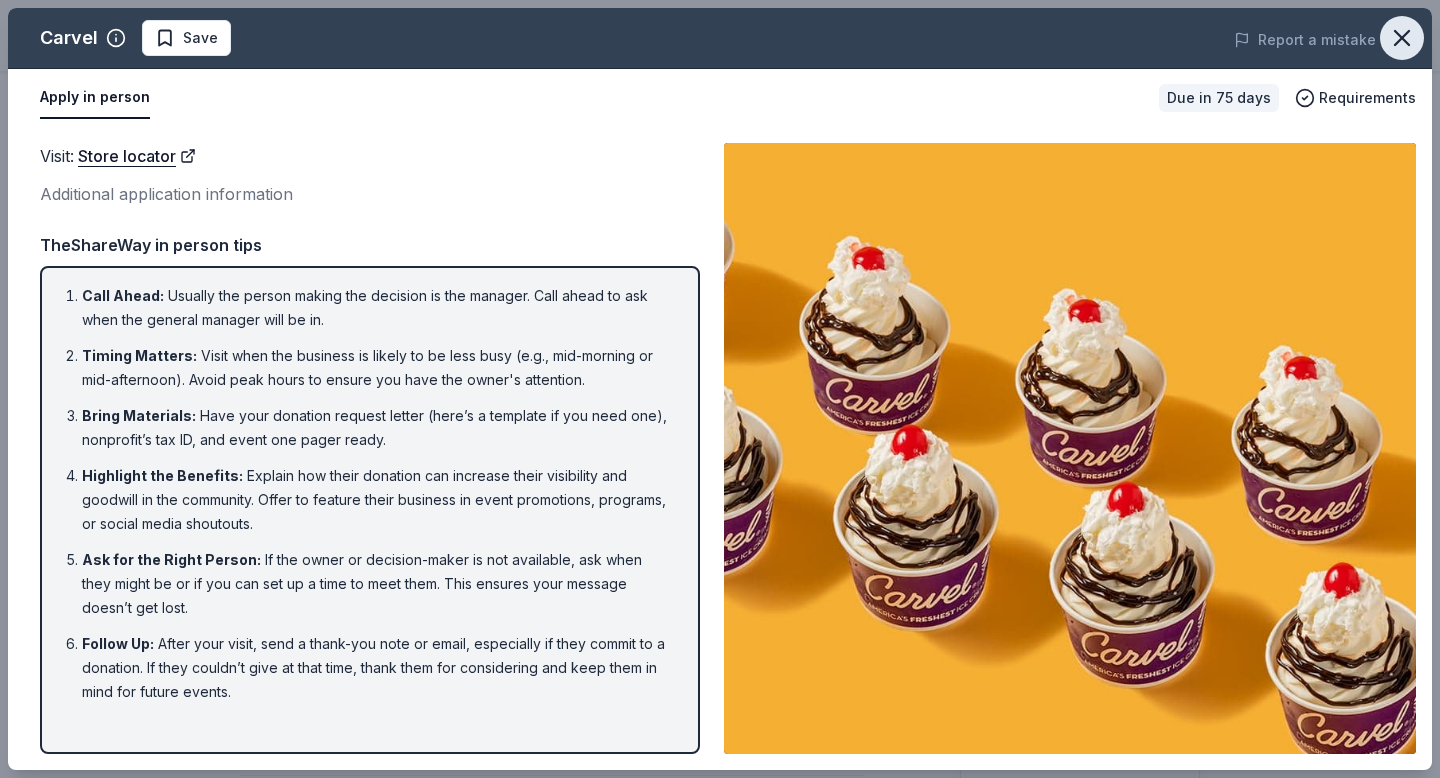 click 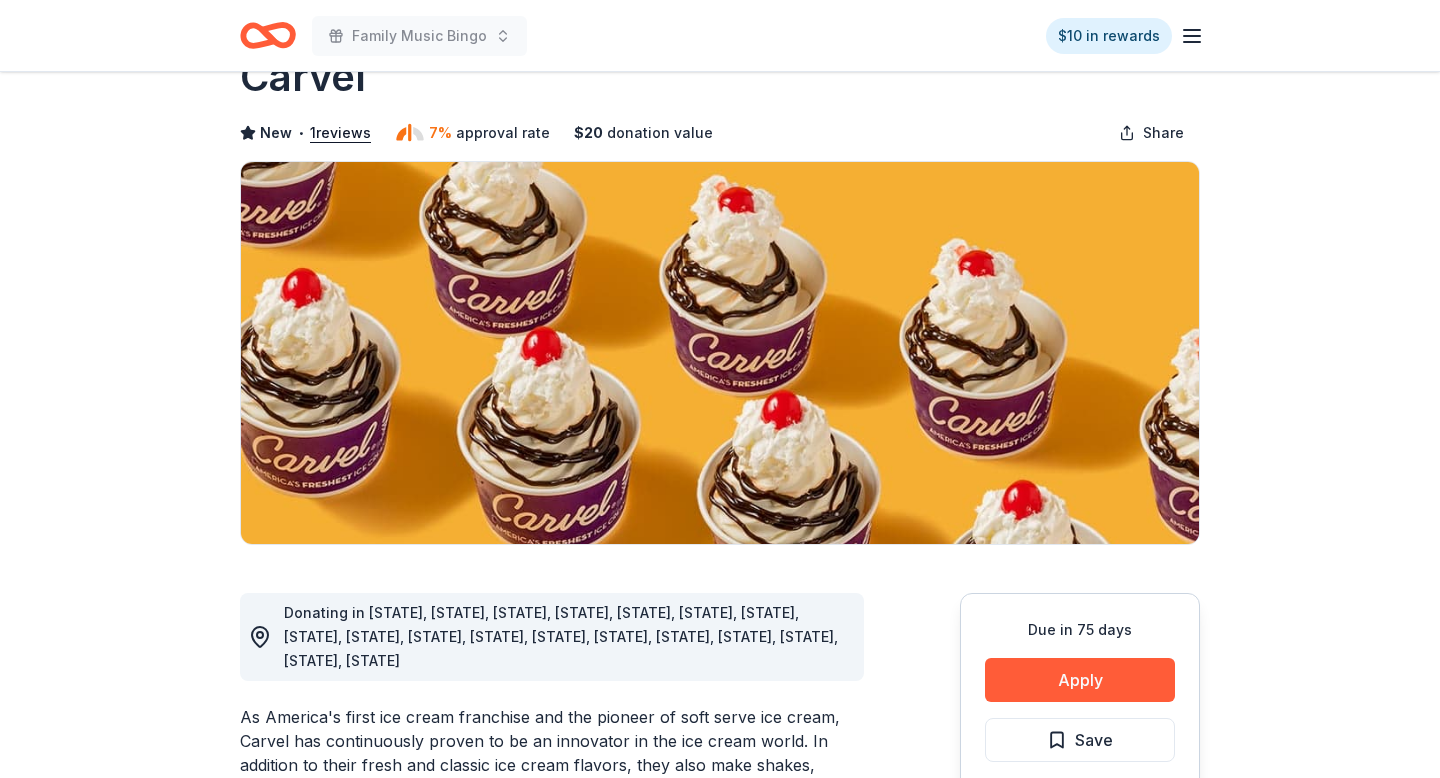 scroll, scrollTop: 0, scrollLeft: 0, axis: both 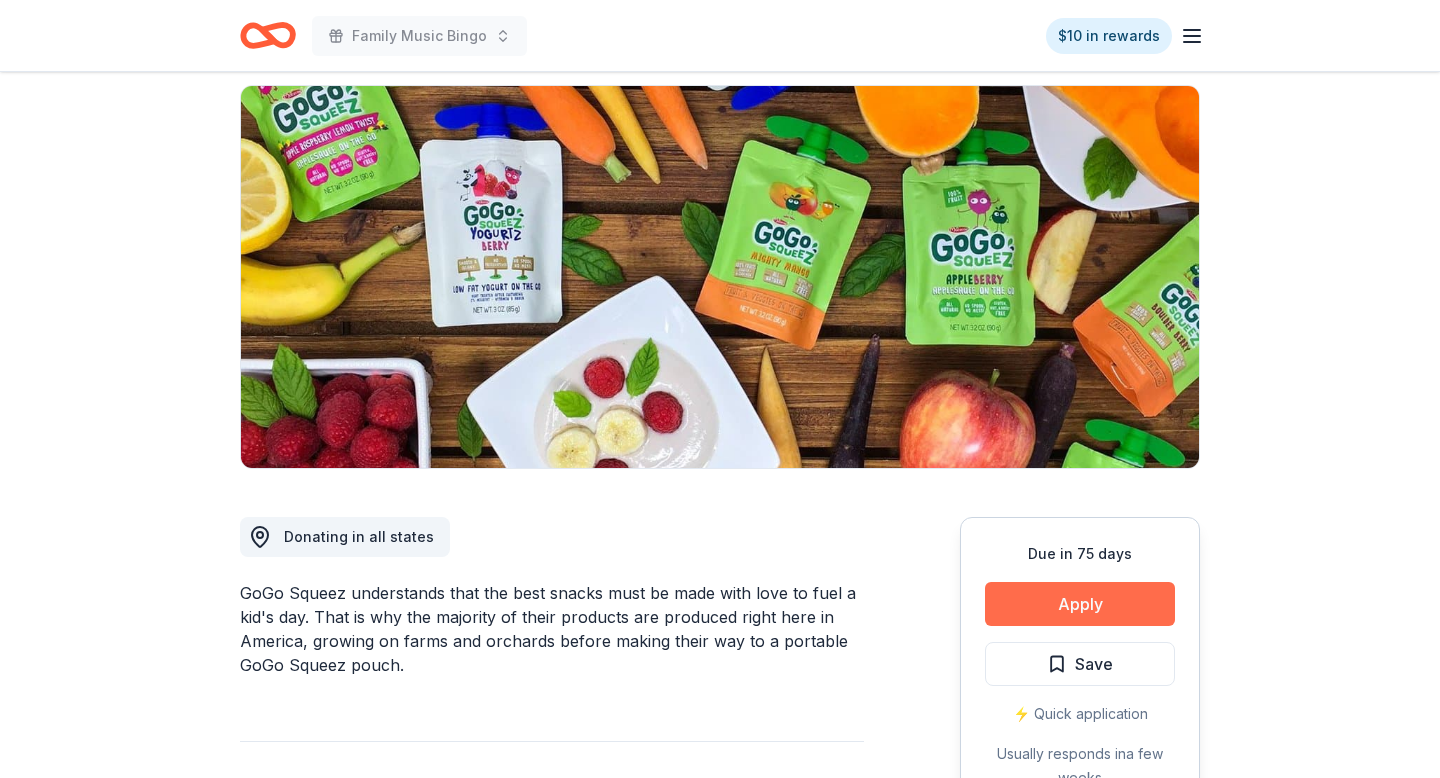 click on "Apply" at bounding box center (1080, 604) 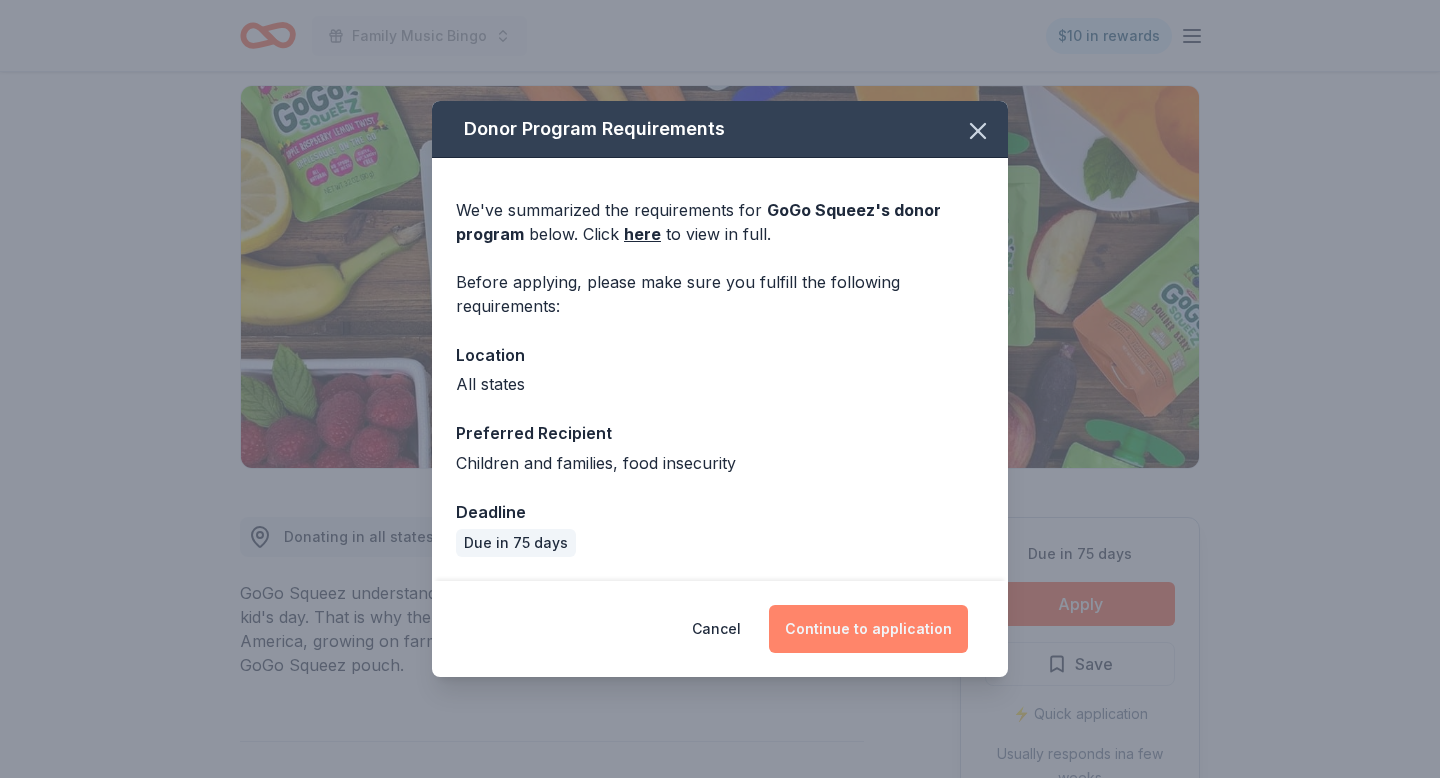 click on "Continue to application" at bounding box center (868, 629) 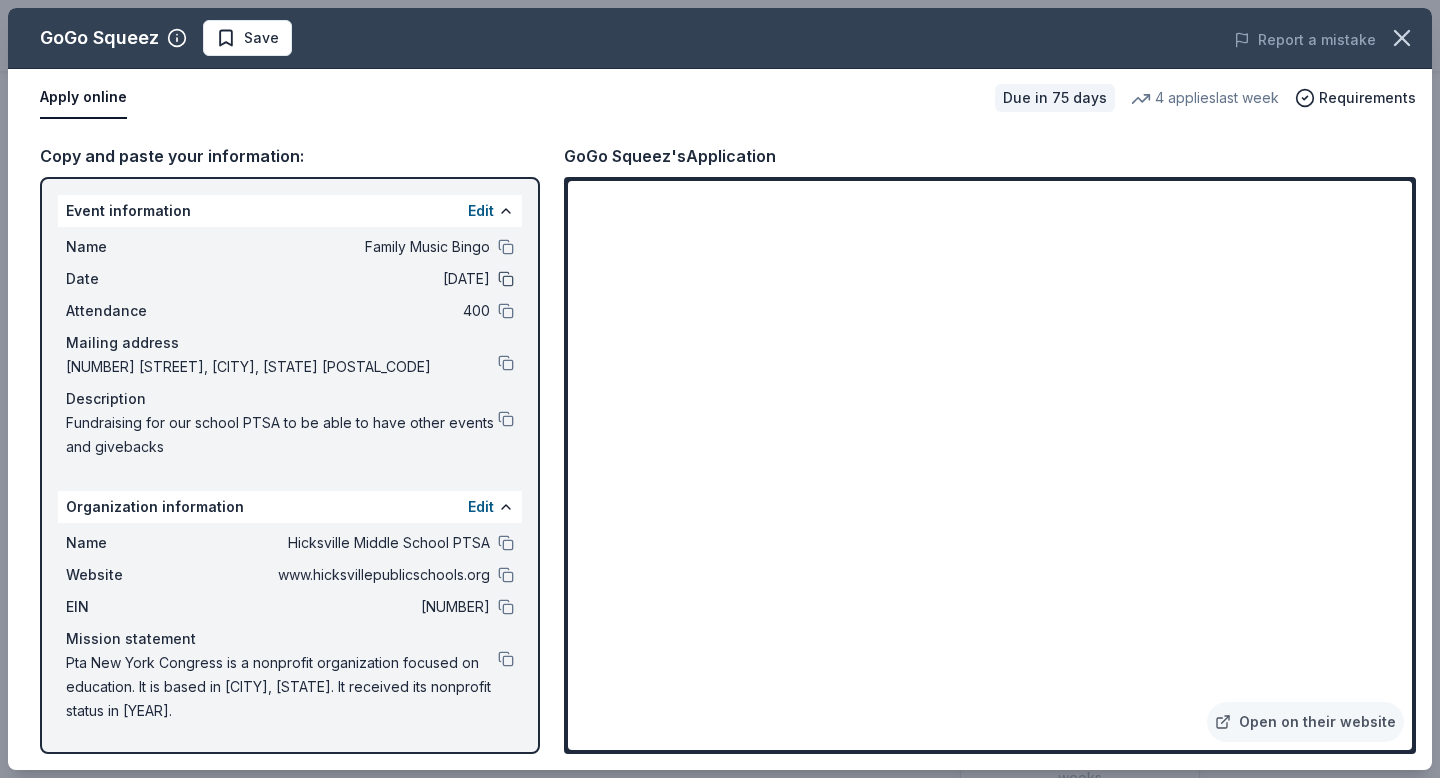 click at bounding box center (506, 279) 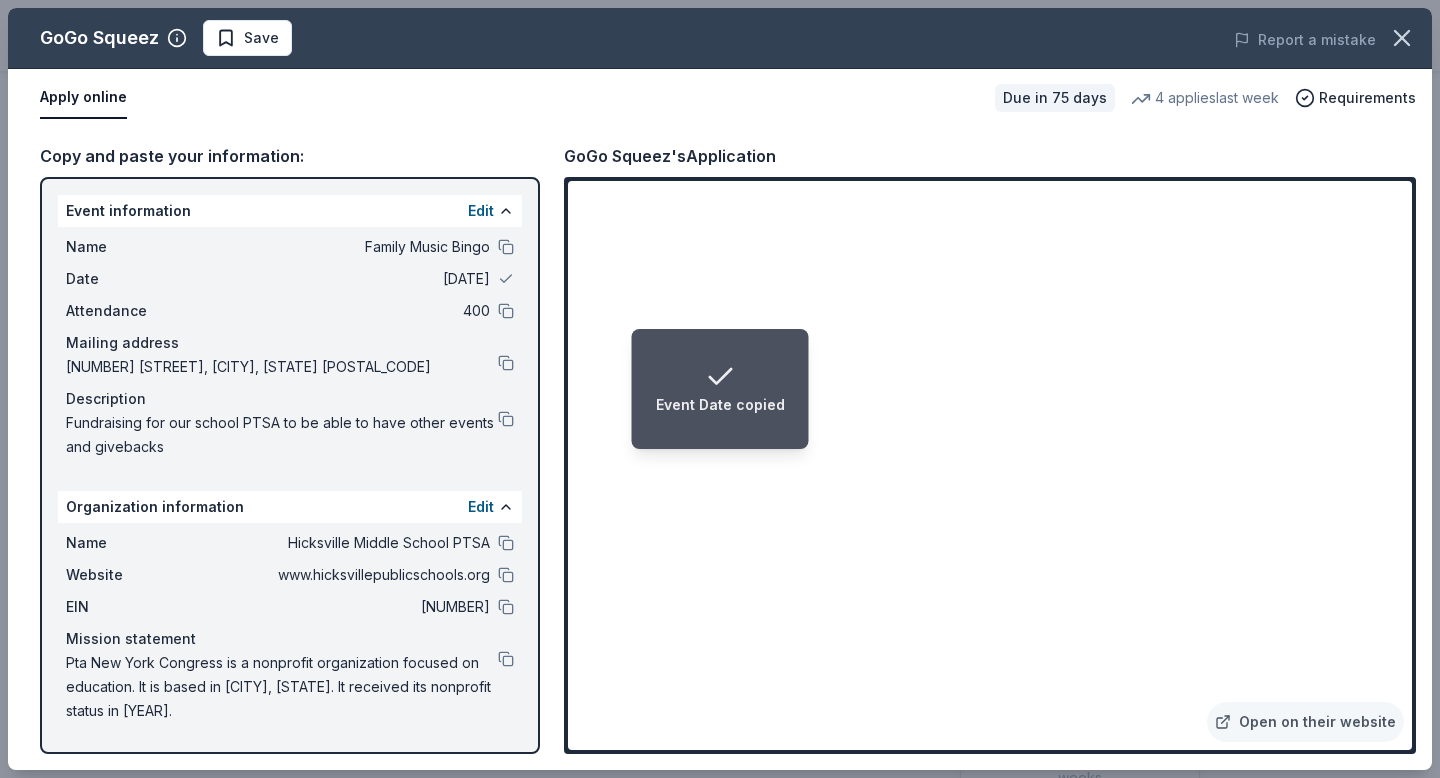 click on "Event Date copied" at bounding box center [720, 405] 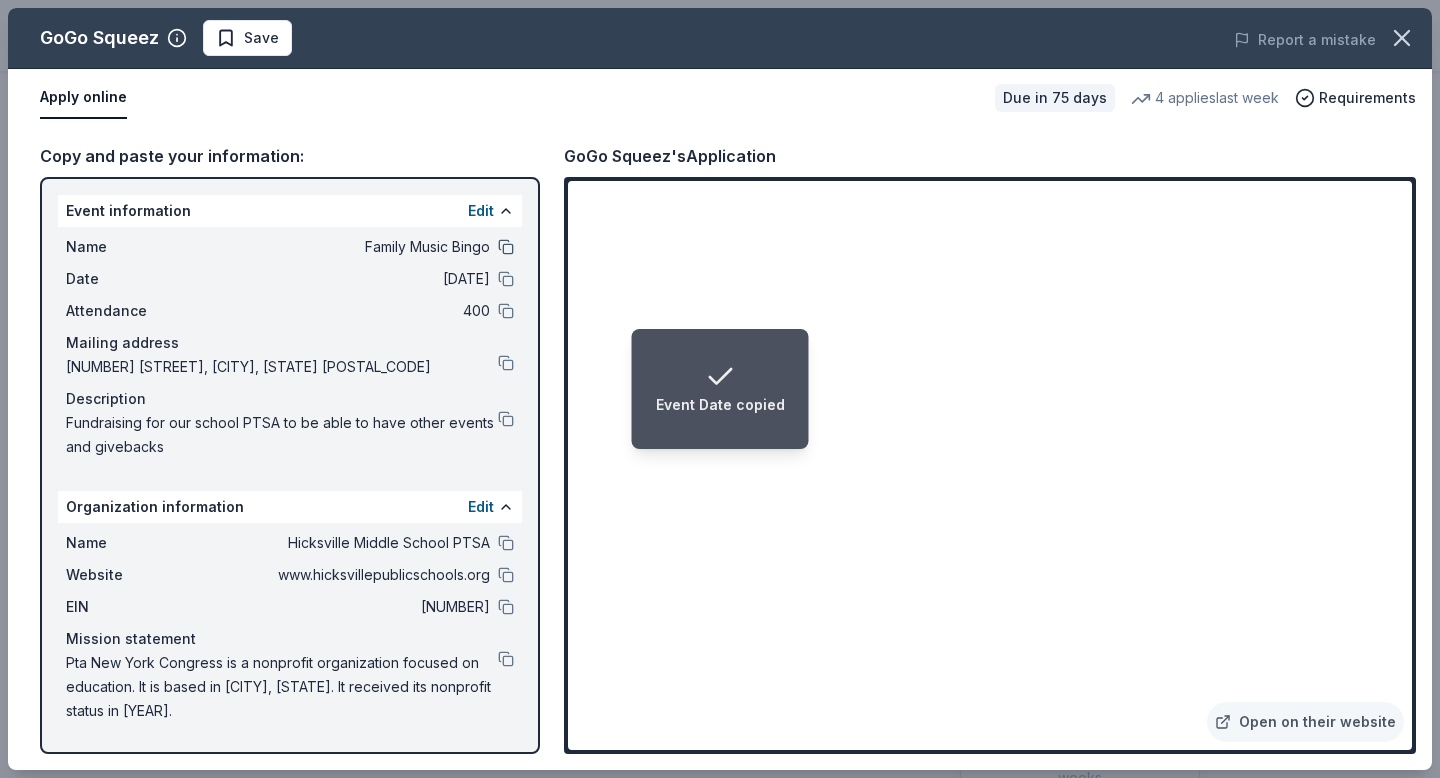 click at bounding box center (506, 247) 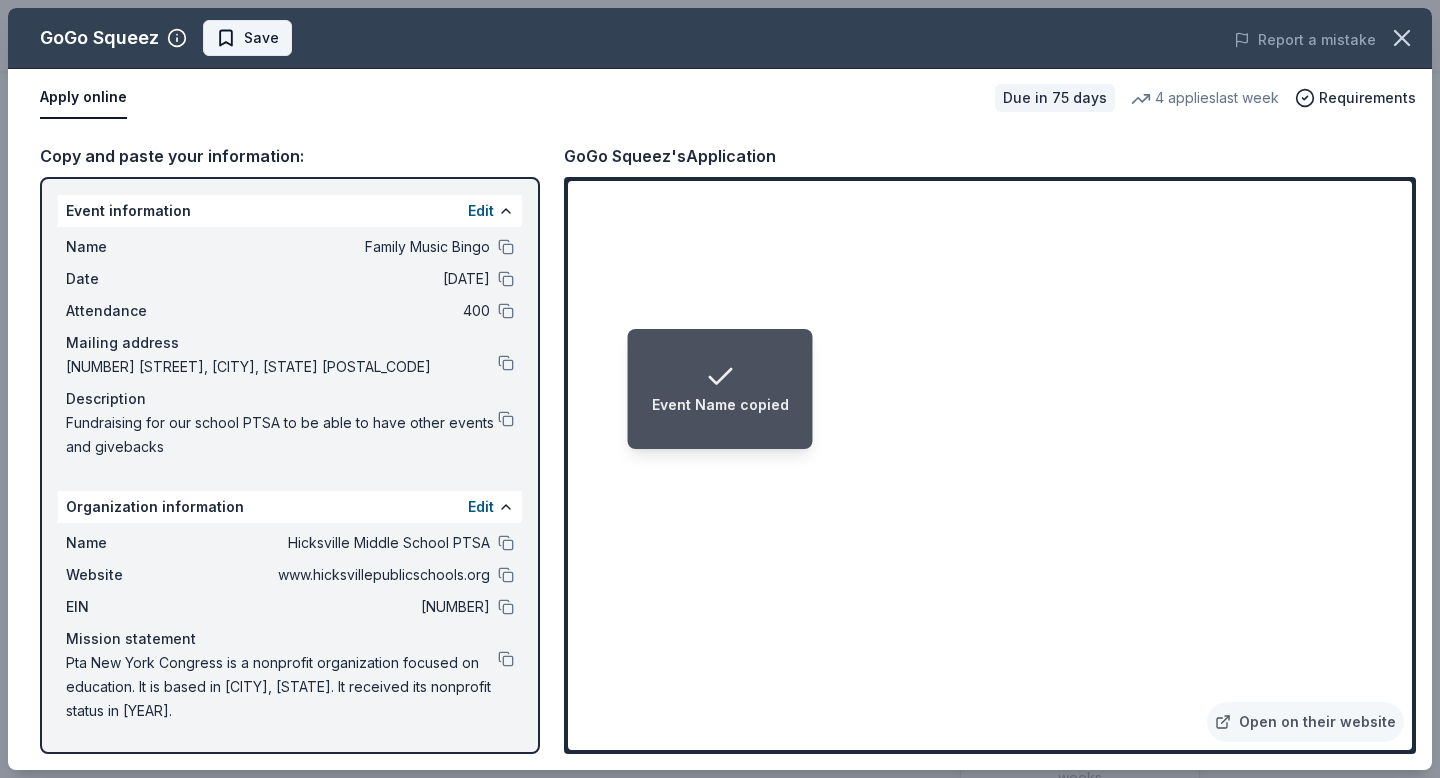 click on "Save" at bounding box center (261, 38) 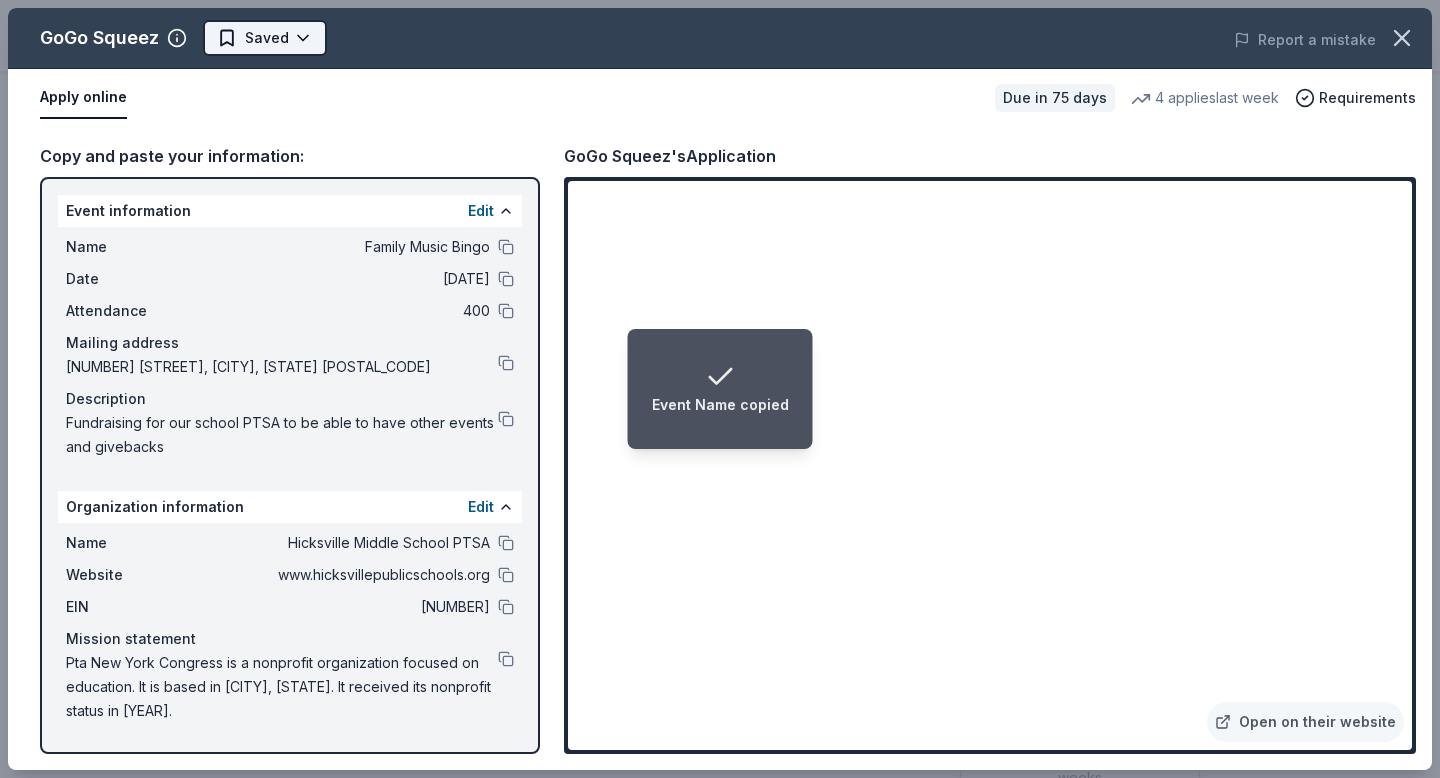 click on "Event Name copied Family Music Bingo $10 in rewards Due in 75 days Share GoGo Squeez New 4   applies  last week 1% approval rate Share Donating in all states GoGo Squeez understands that the best snacks must be made with love to fuel a kid's day. That is why the majority of their products are produced right here in America, growing on farms and orchards before making their way to a portable GoGo Squeez pouch. What they donate Donation depends on request Auction & raffle Snacks Donation can be shipped to you Who they donate to  Preferred Children and families, food insecurity Children Poverty & Hunger 1% approval rate 1 % approved 36 % declined 64 % no response GoGo Squeez is  a selective donor :  be sure to spend extra time on this application if you want a donation. We ' re collecting data on   donation value ; check back soon. Due in 75 days Apply Saved ⚡️ Quick application Usually responds in  a few weeks Updated  about 2 months  ago Report a mistake New Be the first to review this company! Online app" at bounding box center [720, 250] 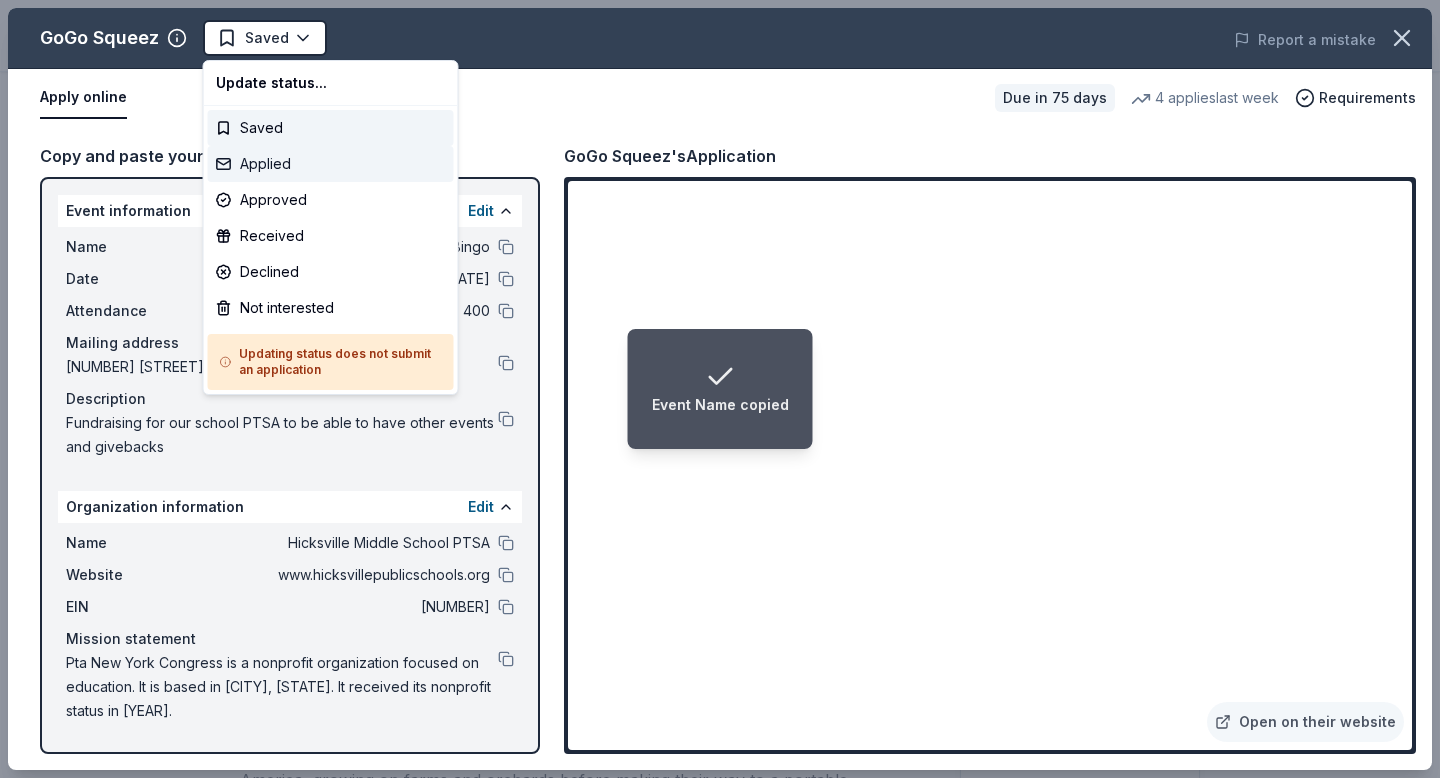 click on "Applied" at bounding box center (331, 164) 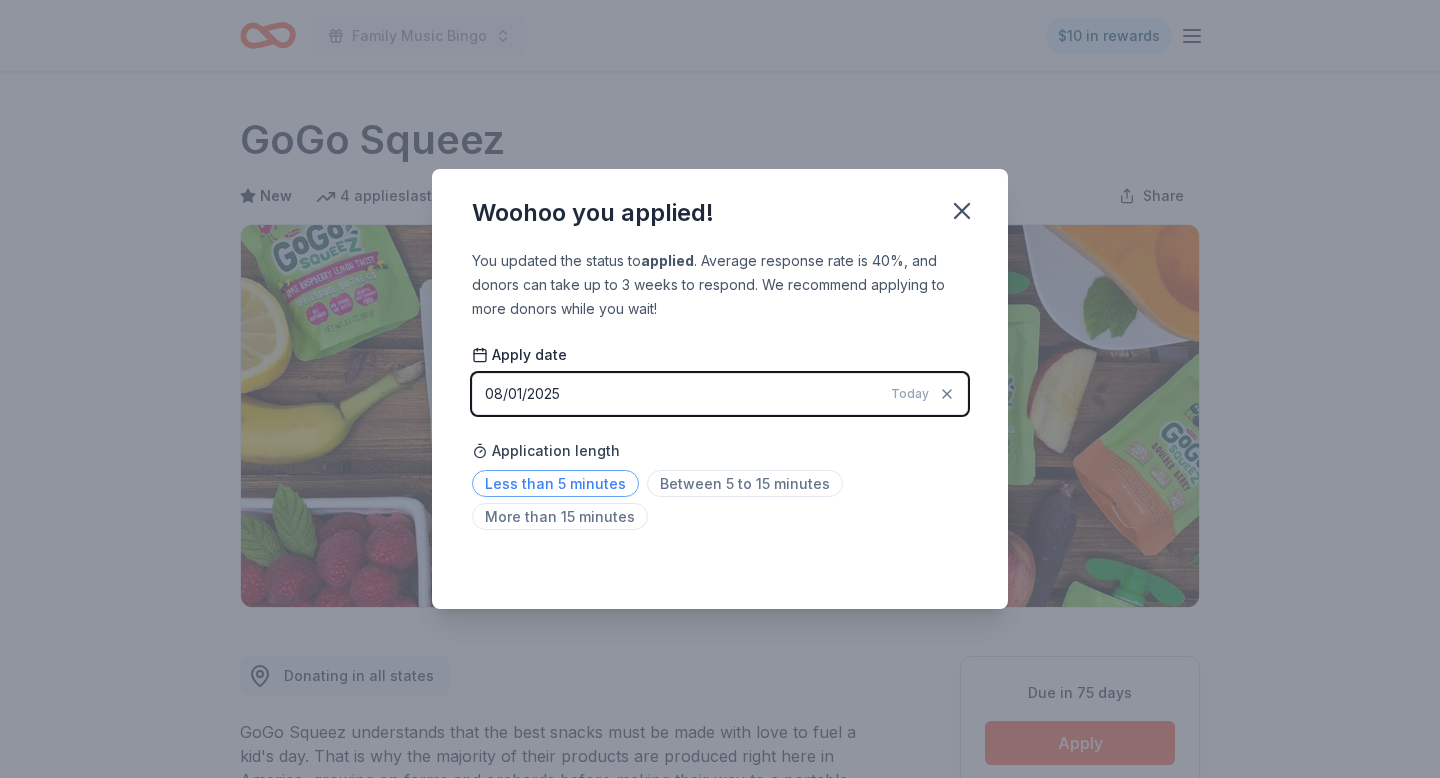 click on "Less than 5 minutes" at bounding box center [555, 483] 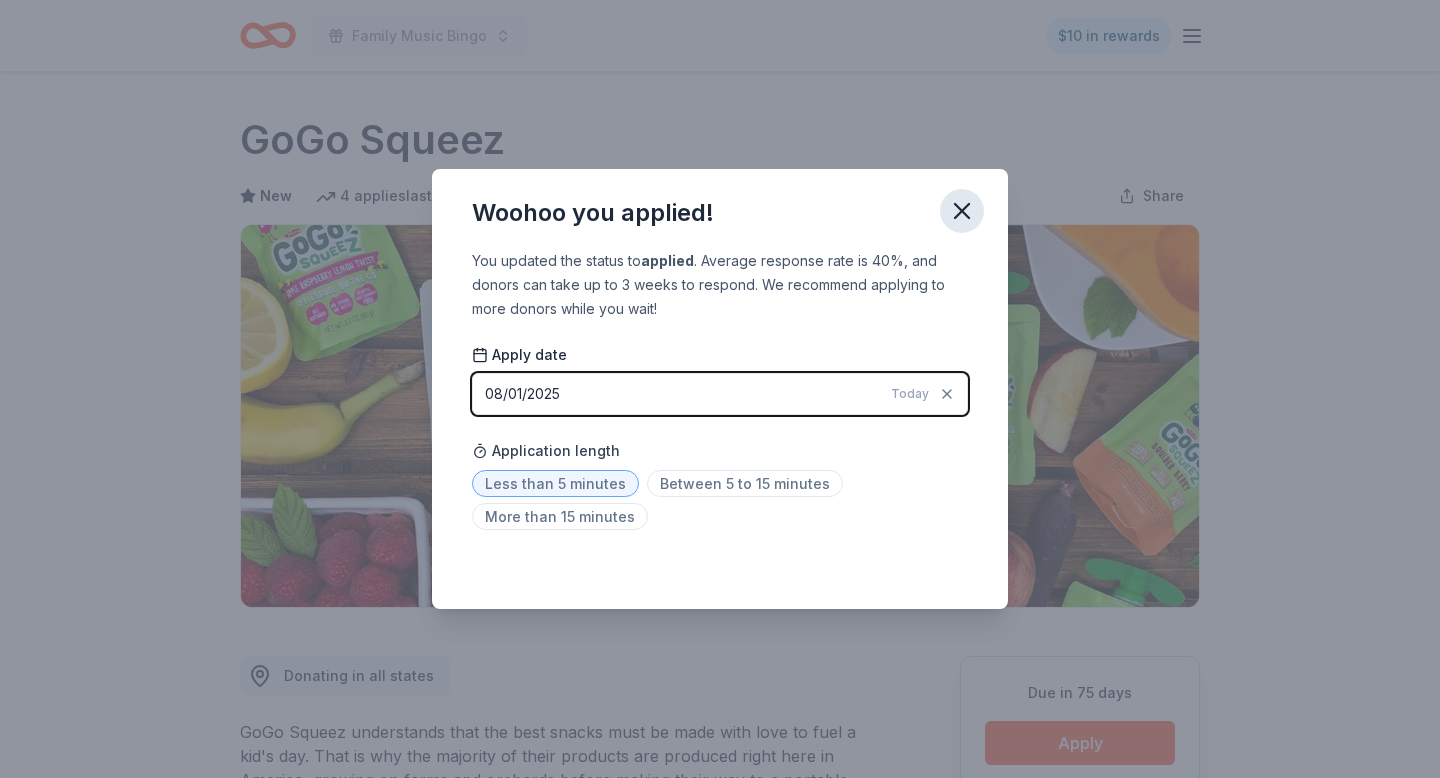 click 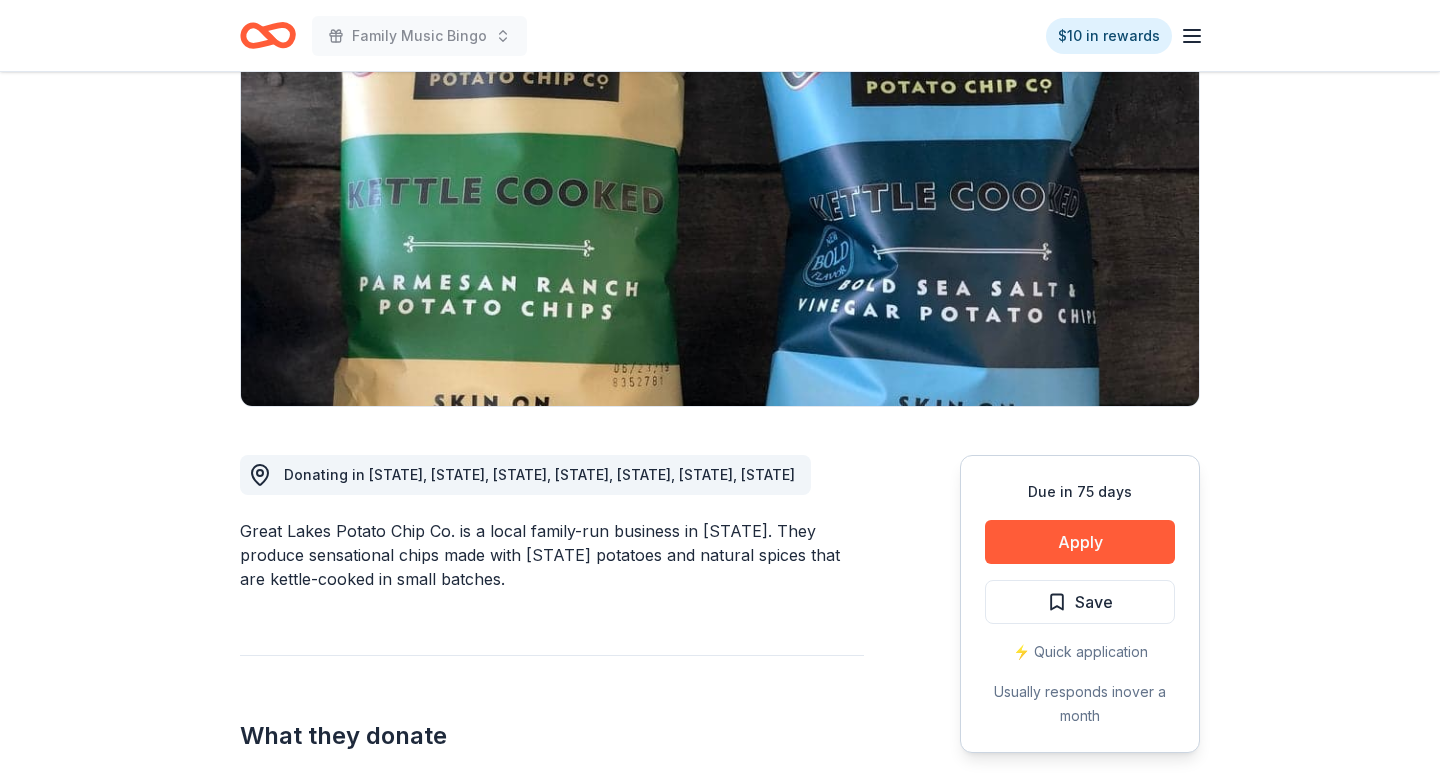 scroll, scrollTop: 221, scrollLeft: 0, axis: vertical 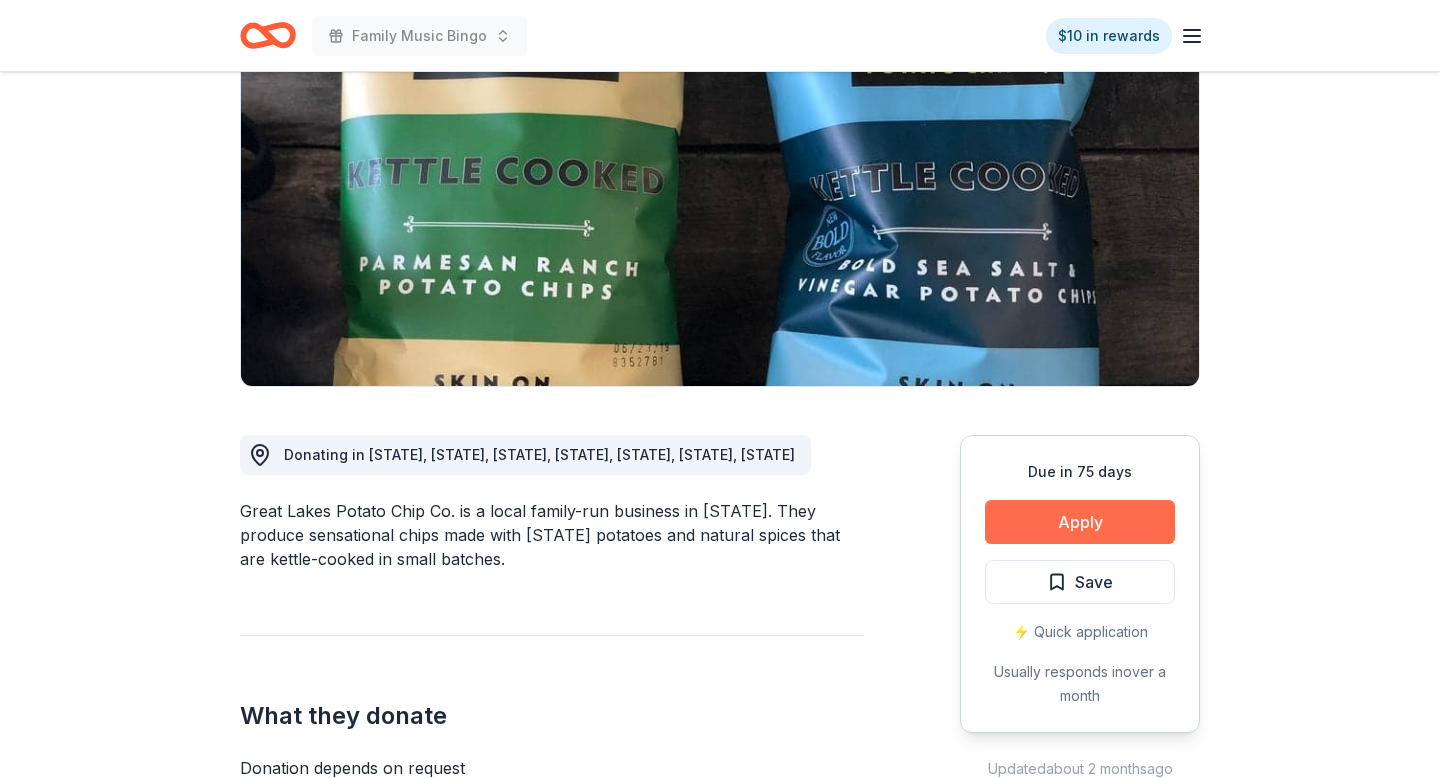 click on "Apply" at bounding box center [1080, 522] 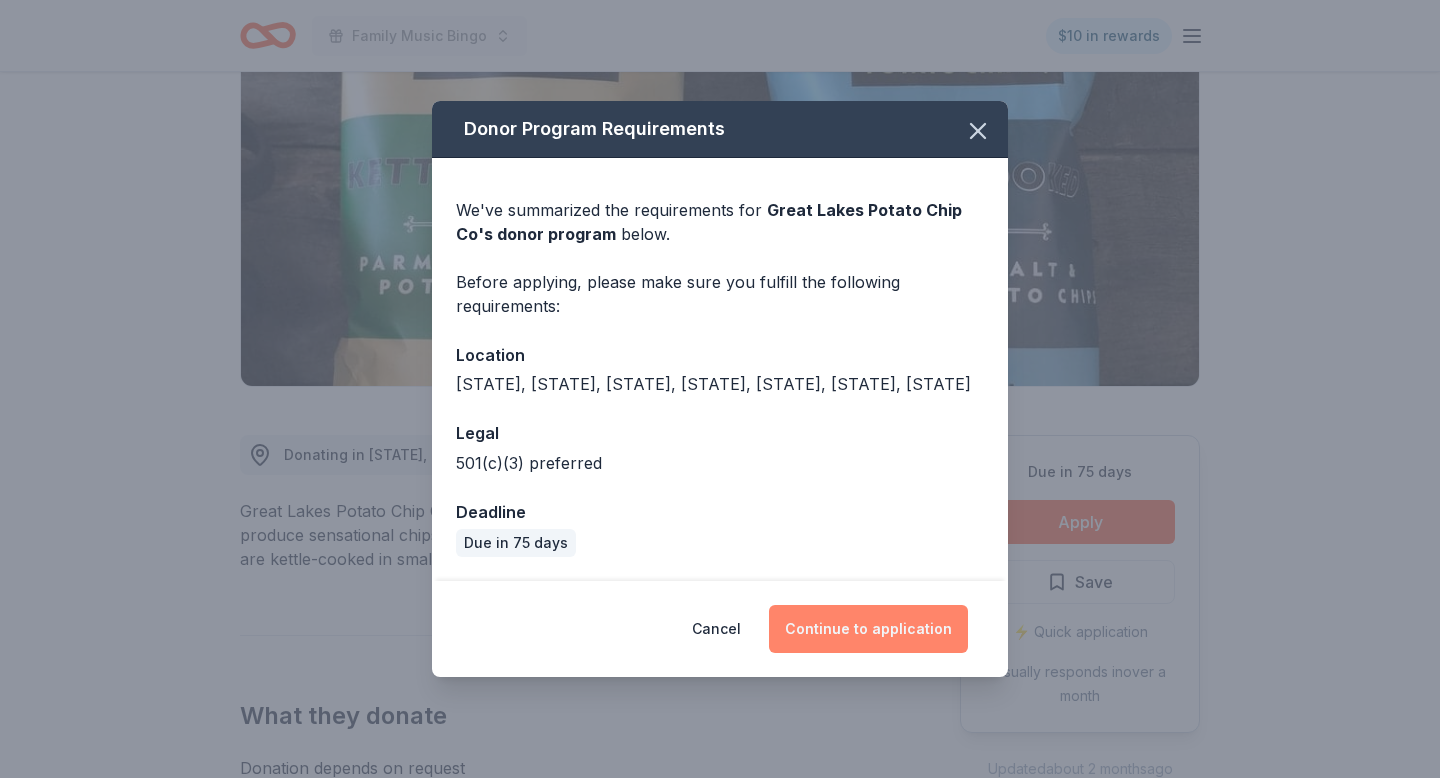 click on "Continue to application" at bounding box center (868, 629) 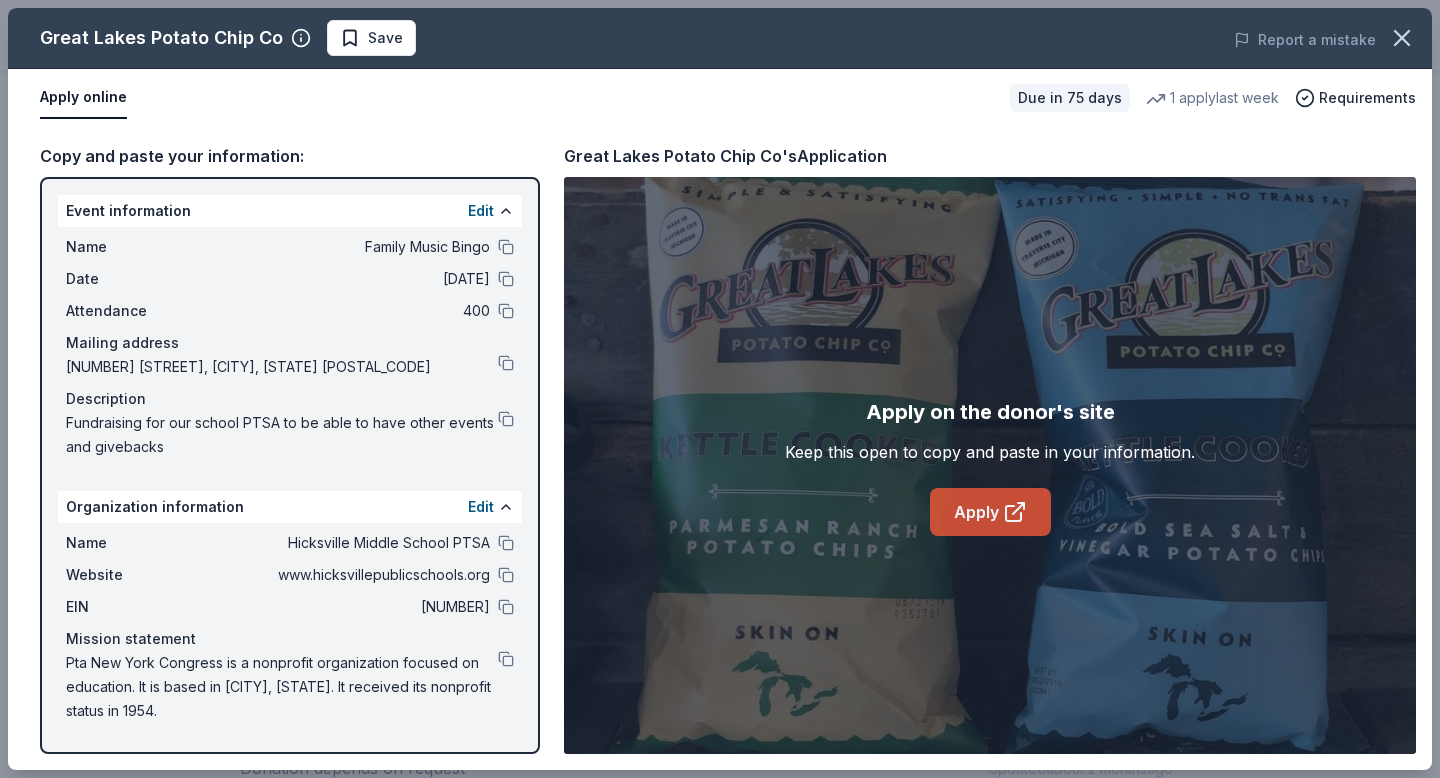 click on "Apply" at bounding box center (990, 512) 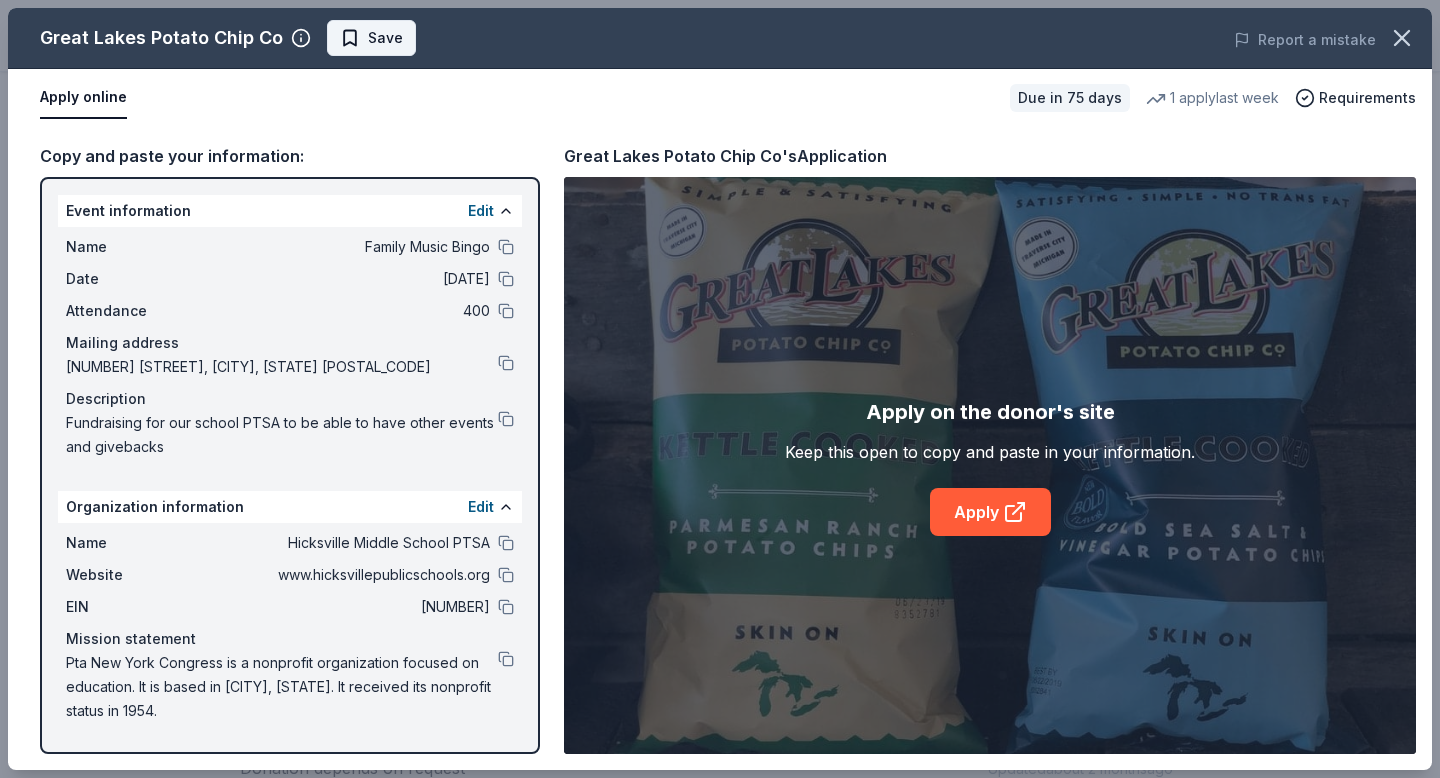 click on "Save" at bounding box center (385, 38) 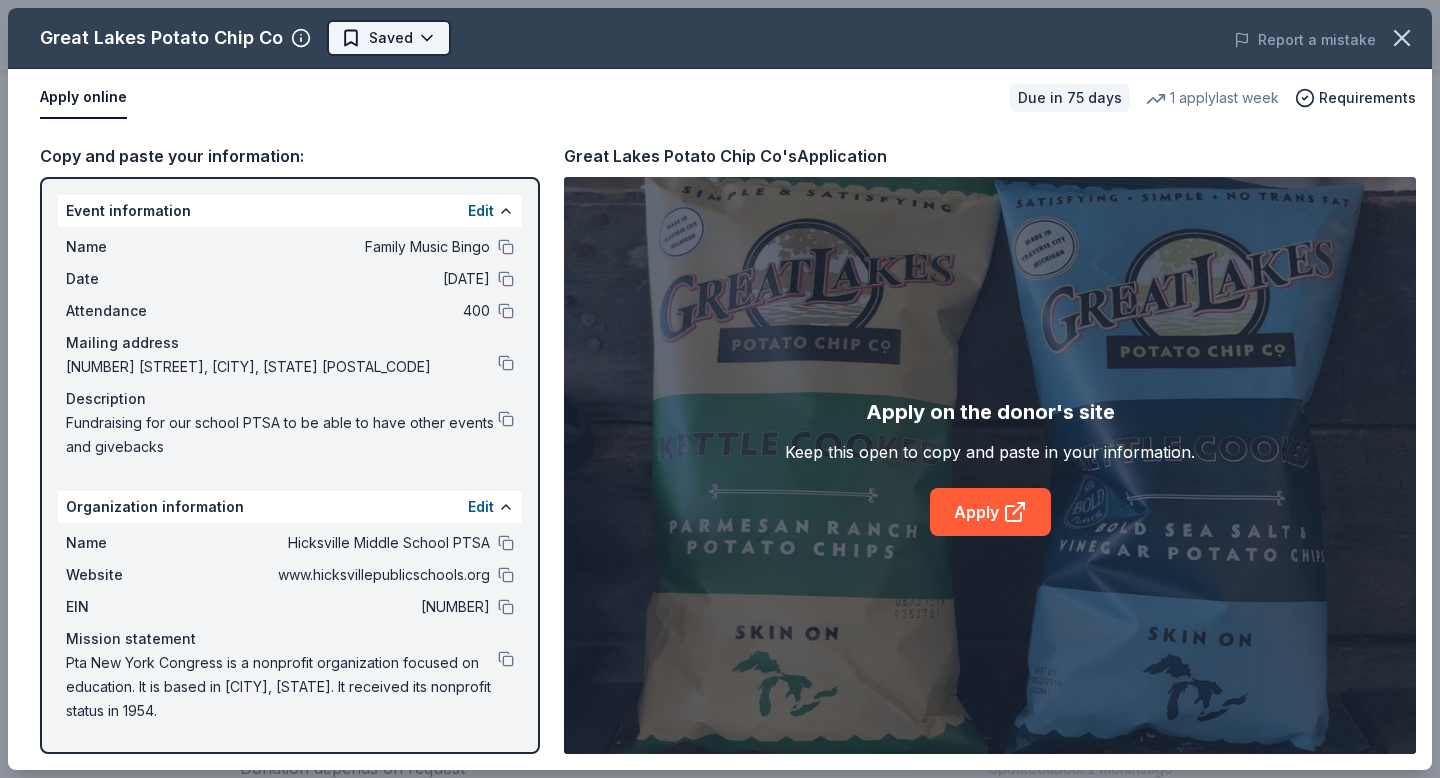 click on "Family Music Bingo $10 in rewards Due in 75 days Share Great Lakes Potato Chip Co New • 1  reviews 1   apply  last week 1% approval rate Share Donating in [STATE], [STATE], [STATE], [STATE], [STATE], [STATE], [STATE] Great Lakes Potato Chip Co. is a local family-run business in [STATE]. They produce sensational chips made with [STATE] potatoes and natural spices that are kettle-cooked in small batches. What they donate Donation depends on request Auction & raffle Snacks Who they donate to  Preferred 501(c)(3) preferred 1% approval rate 1 % approved 8 % declined 92 % no response Great Lakes Potato Chip Co is  a selective donor :  be sure to spend extra time on this application if you want a donation. We ' re collecting data on   donation value ; check back soon. Due in 75 days Apply Saved ⚡️ Quick application Usually responds in  over a month Updated  about 2 months  ago Report a mistake New • 1  reviews The Sight Center of Northwest Ohio June [YEAR] • Declined Read more Leave a review Similar donors 1   apply  last week 75 days left" at bounding box center [720, 168] 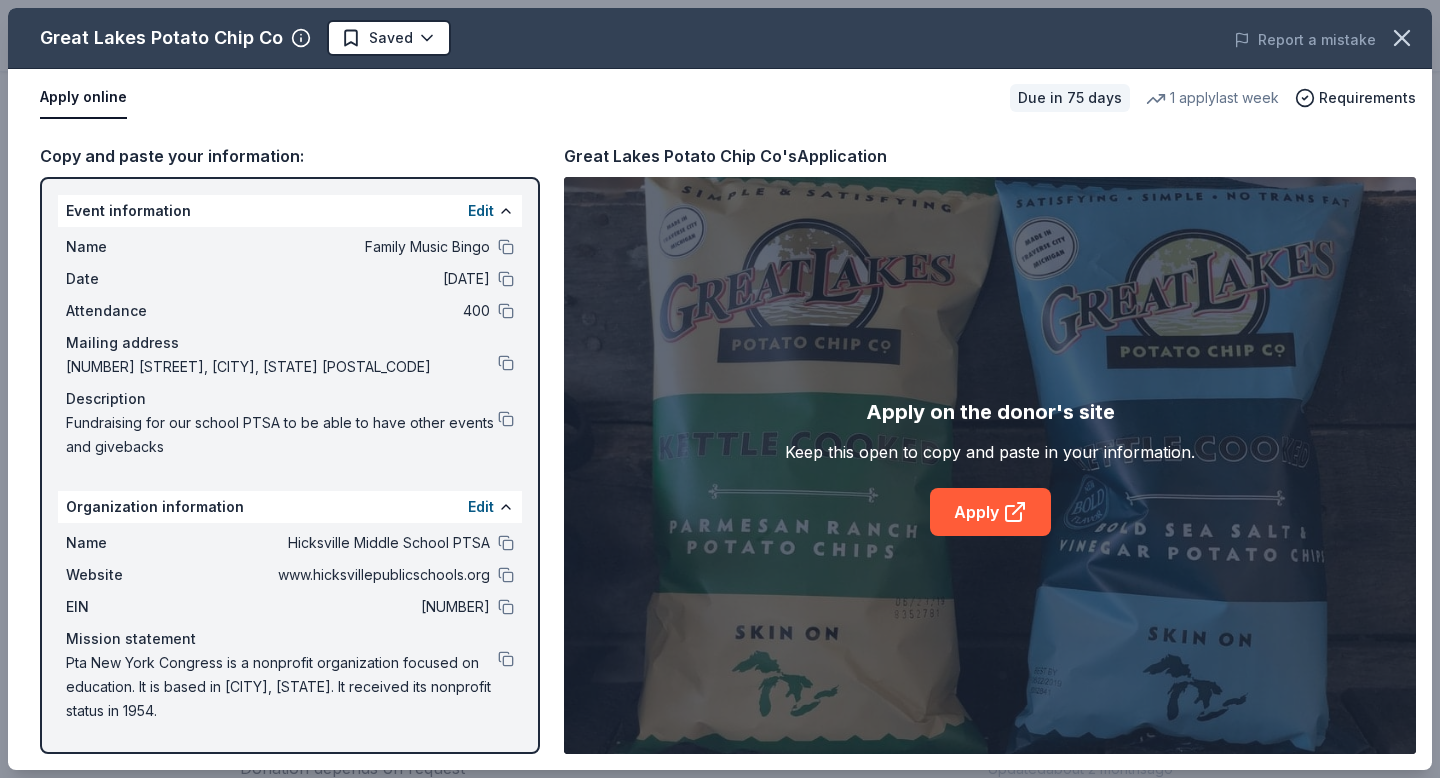 scroll, scrollTop: 0, scrollLeft: 0, axis: both 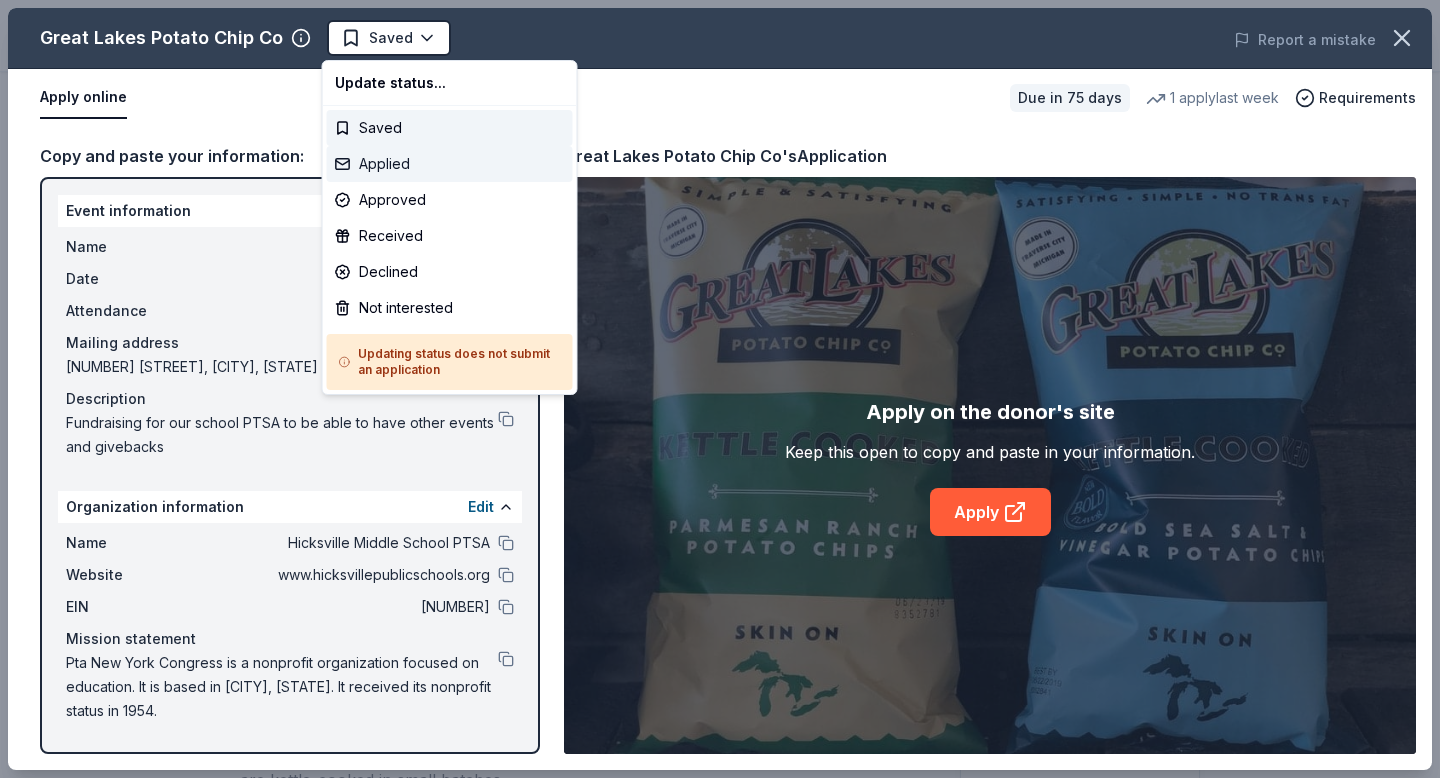 click on "Applied" at bounding box center [450, 164] 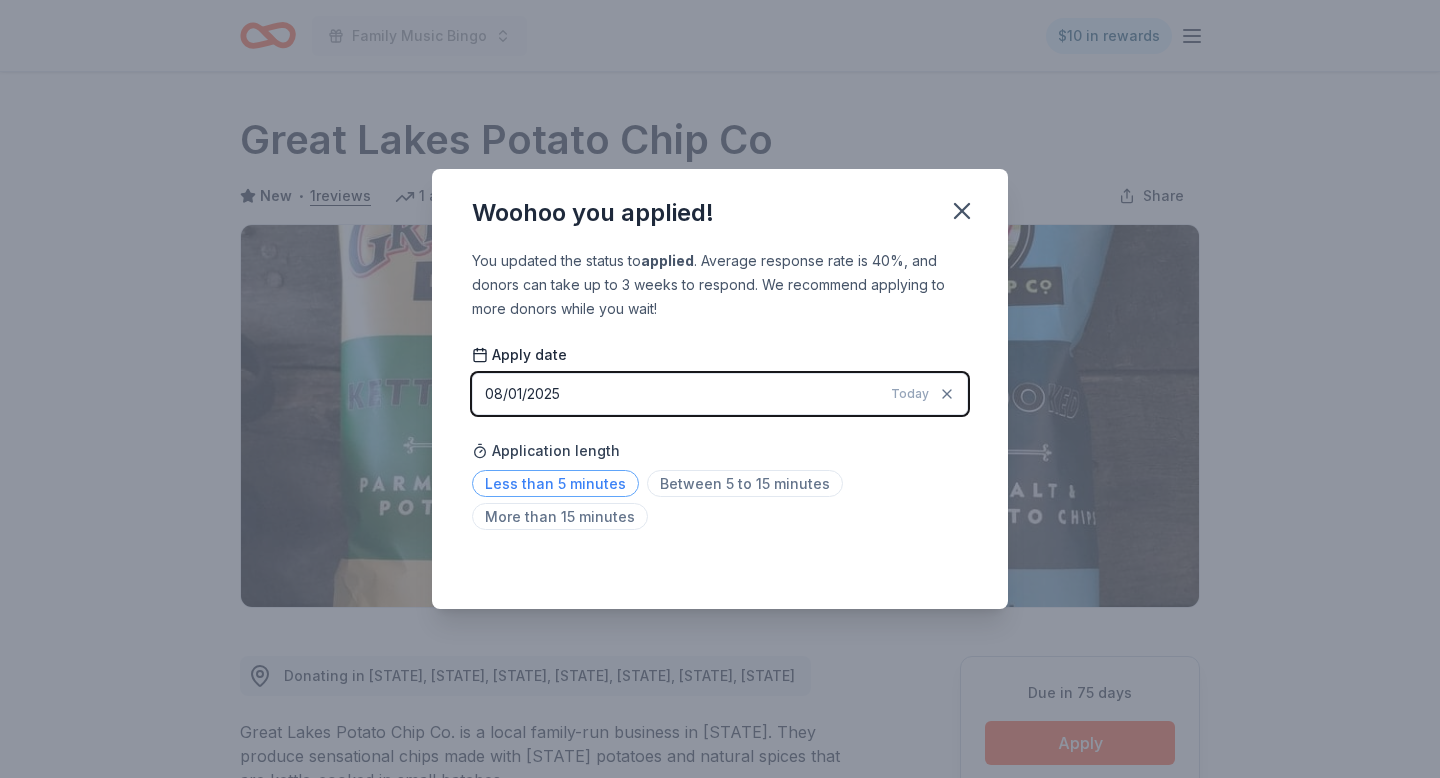 click on "Less than 5 minutes" at bounding box center (555, 483) 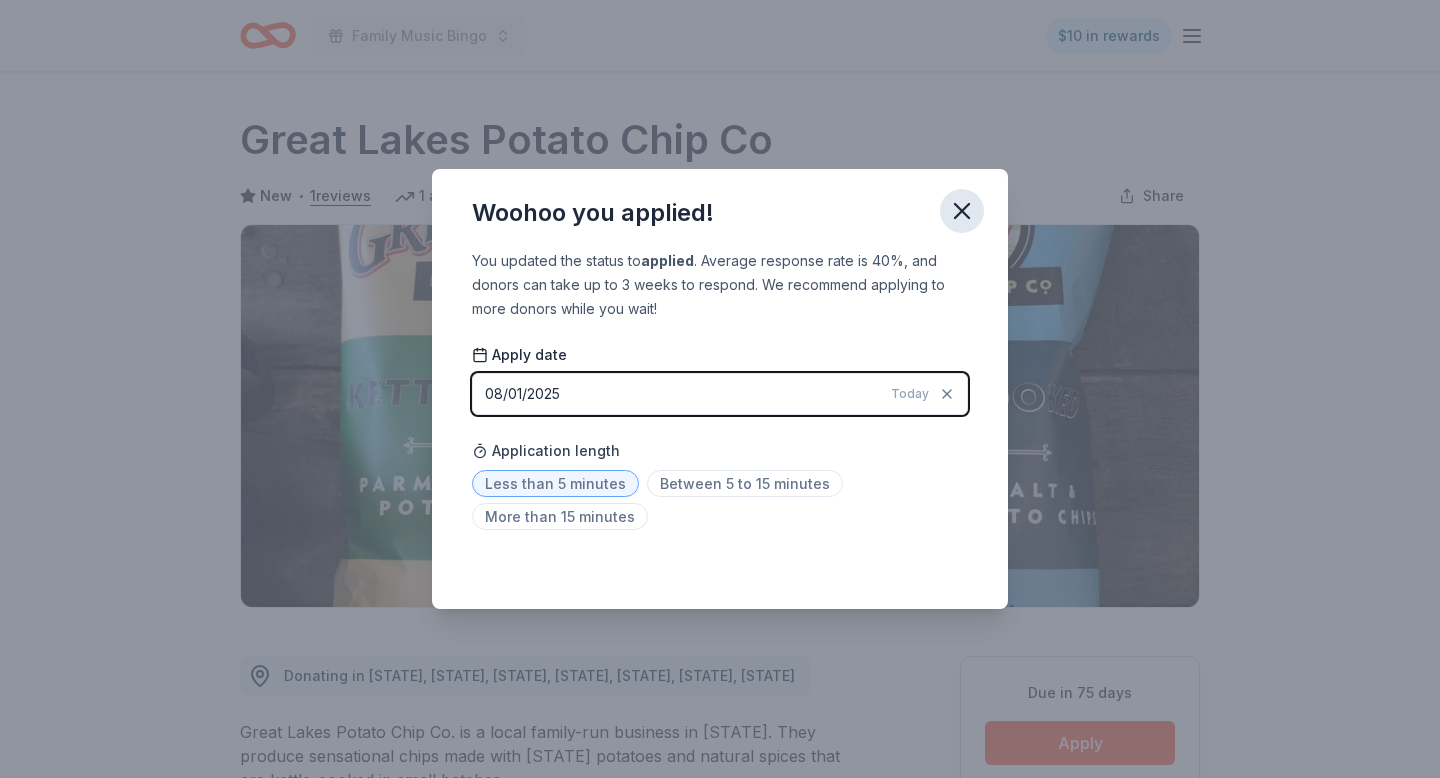 click 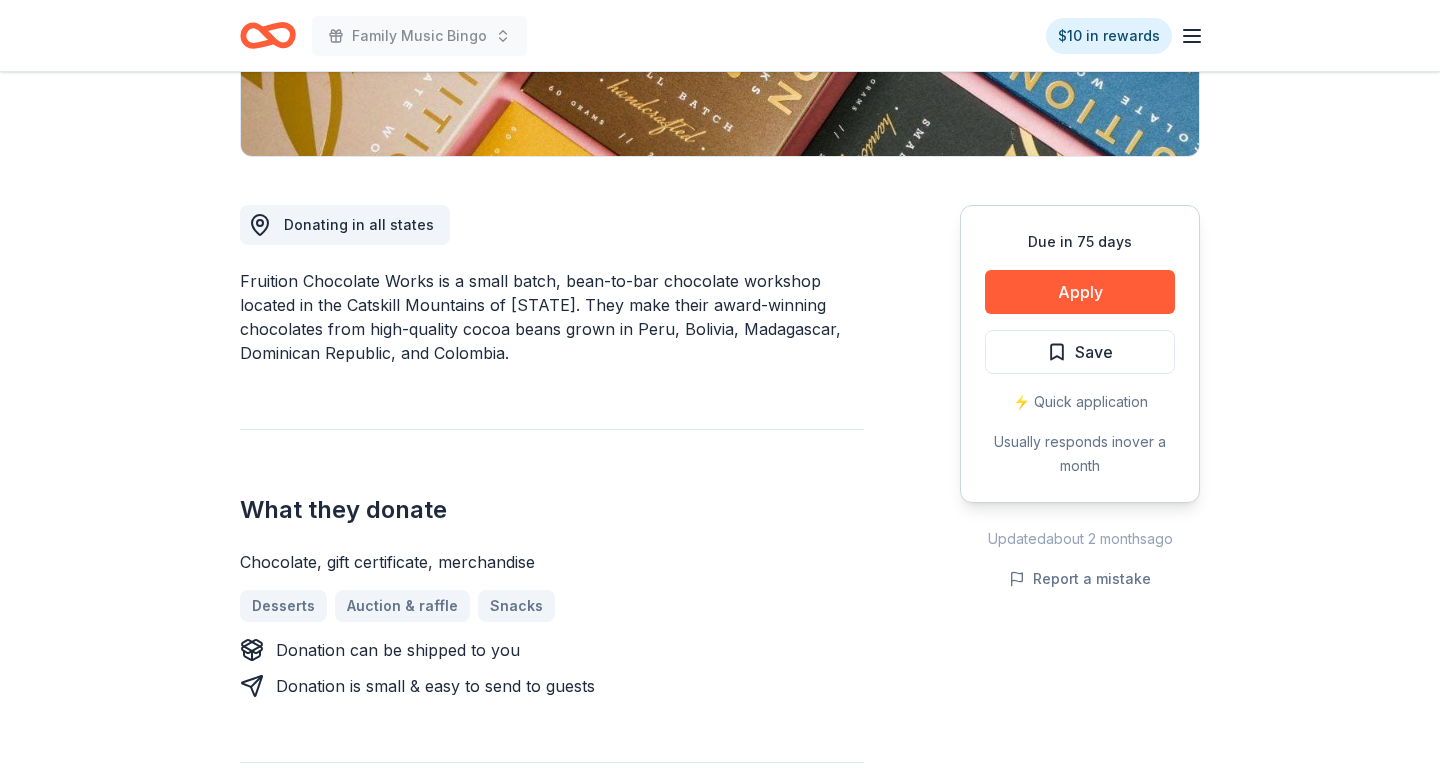 scroll, scrollTop: 471, scrollLeft: 0, axis: vertical 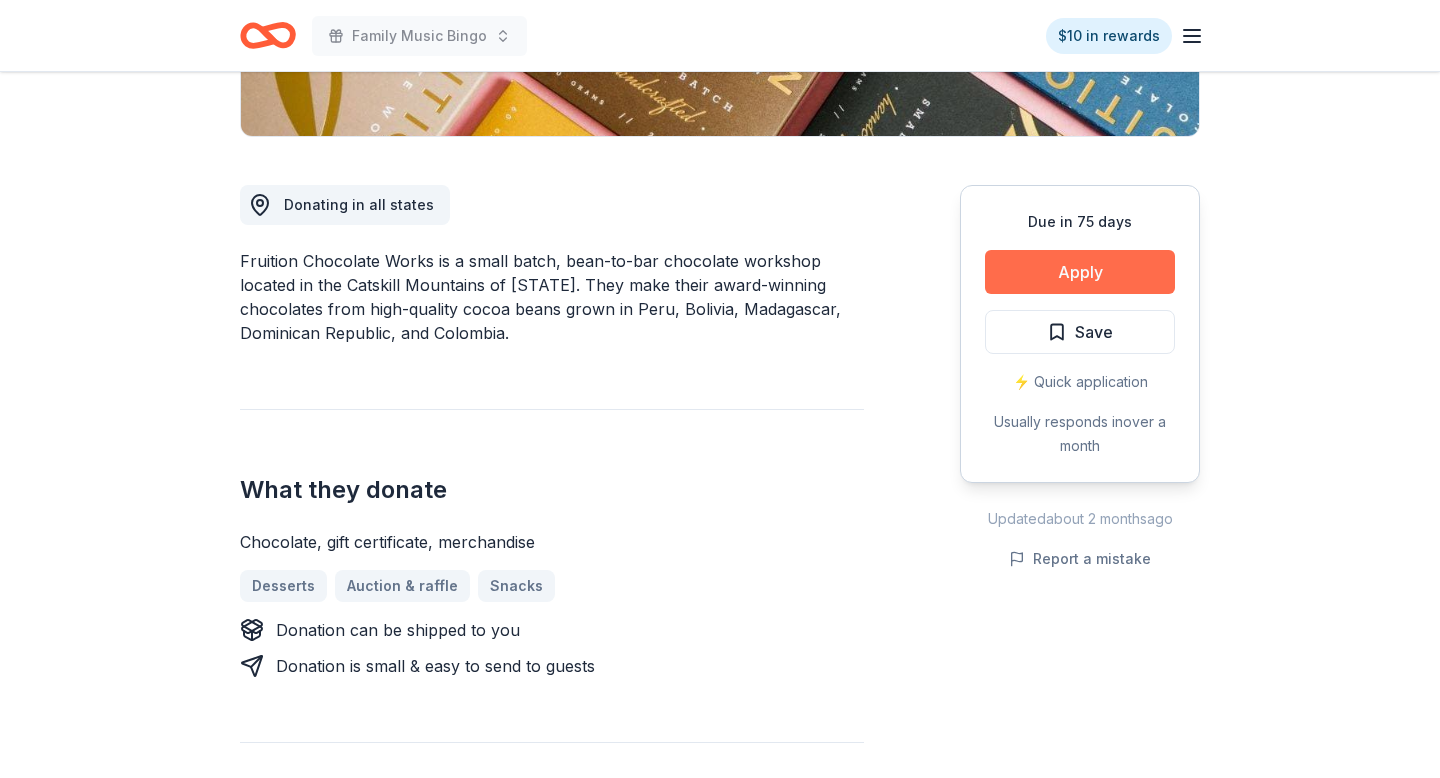 click on "Apply" at bounding box center [1080, 272] 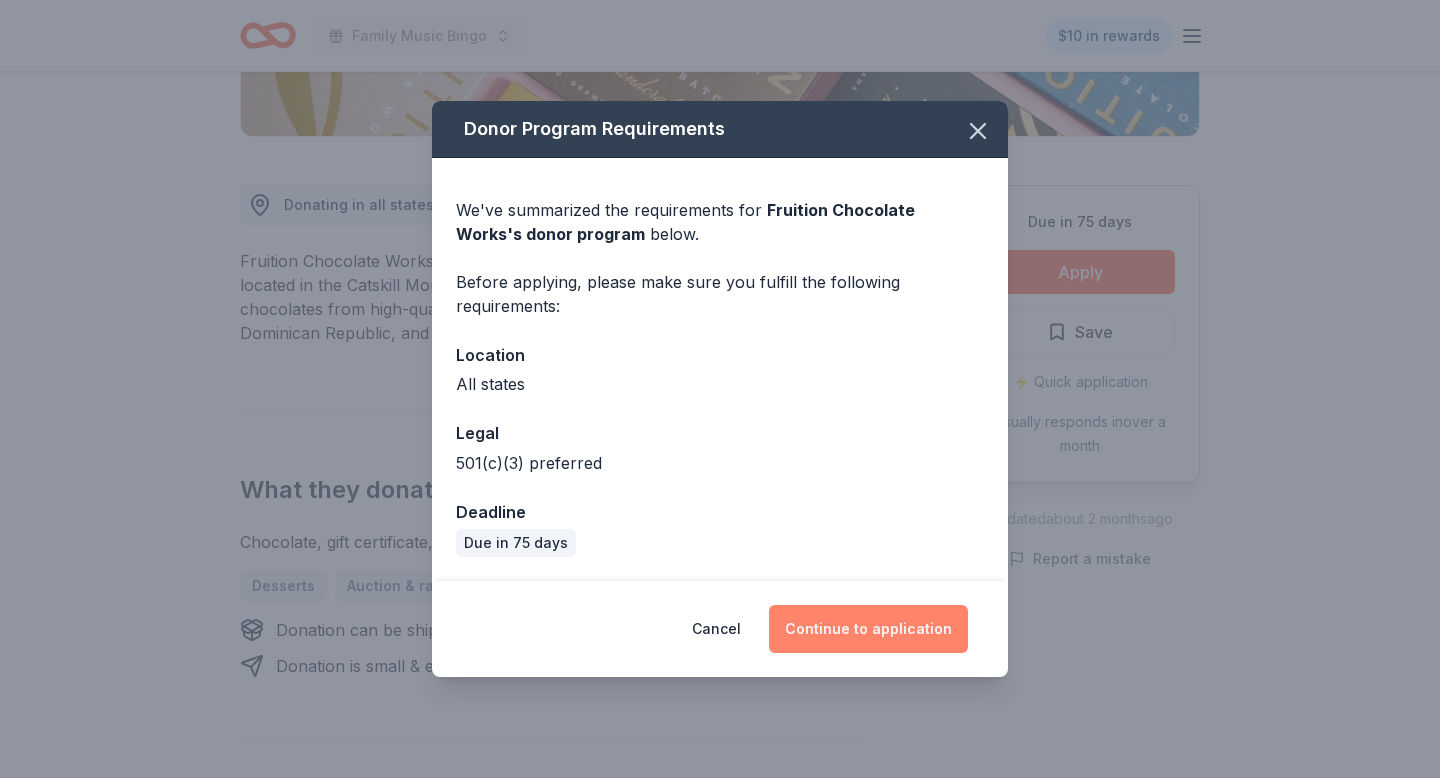 click on "Continue to application" at bounding box center (868, 629) 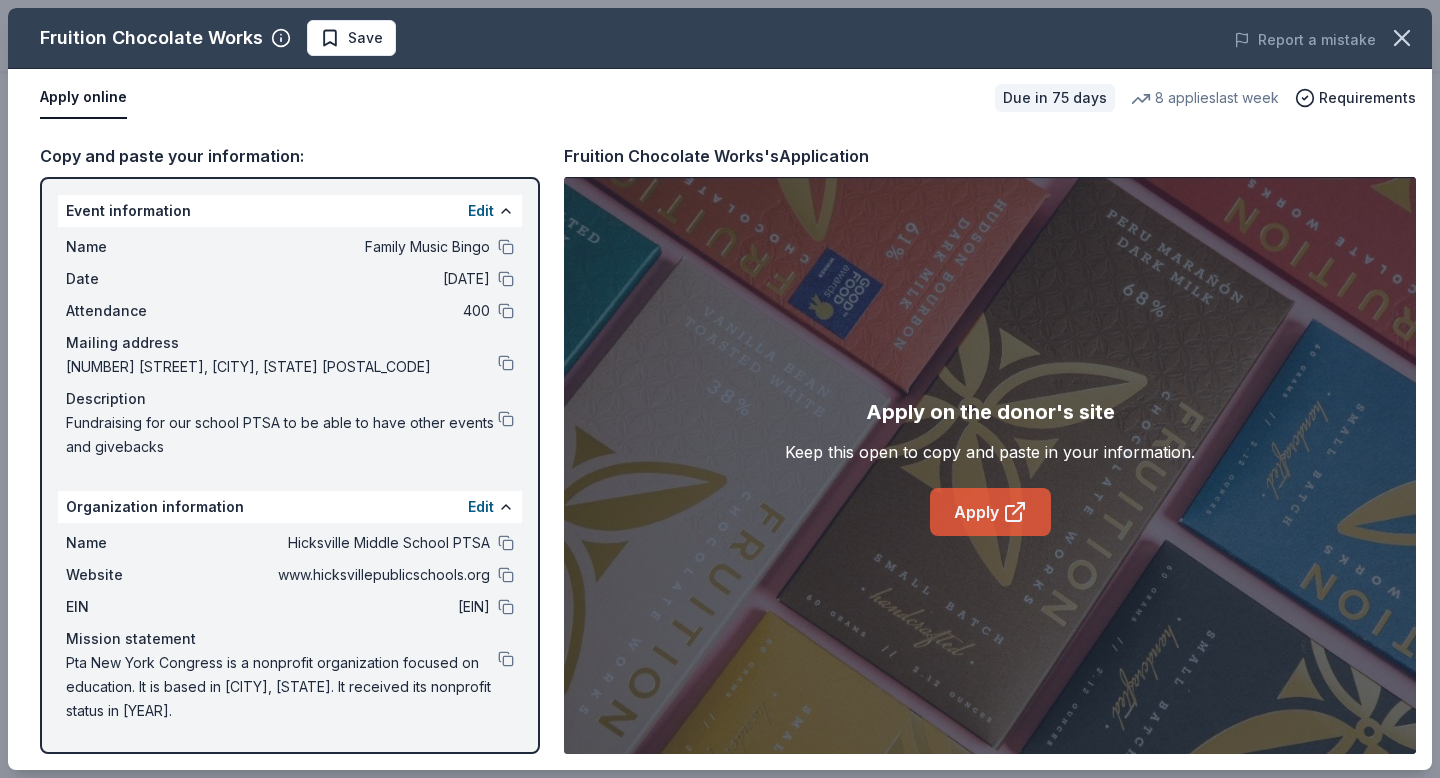 click on "Apply" at bounding box center [990, 512] 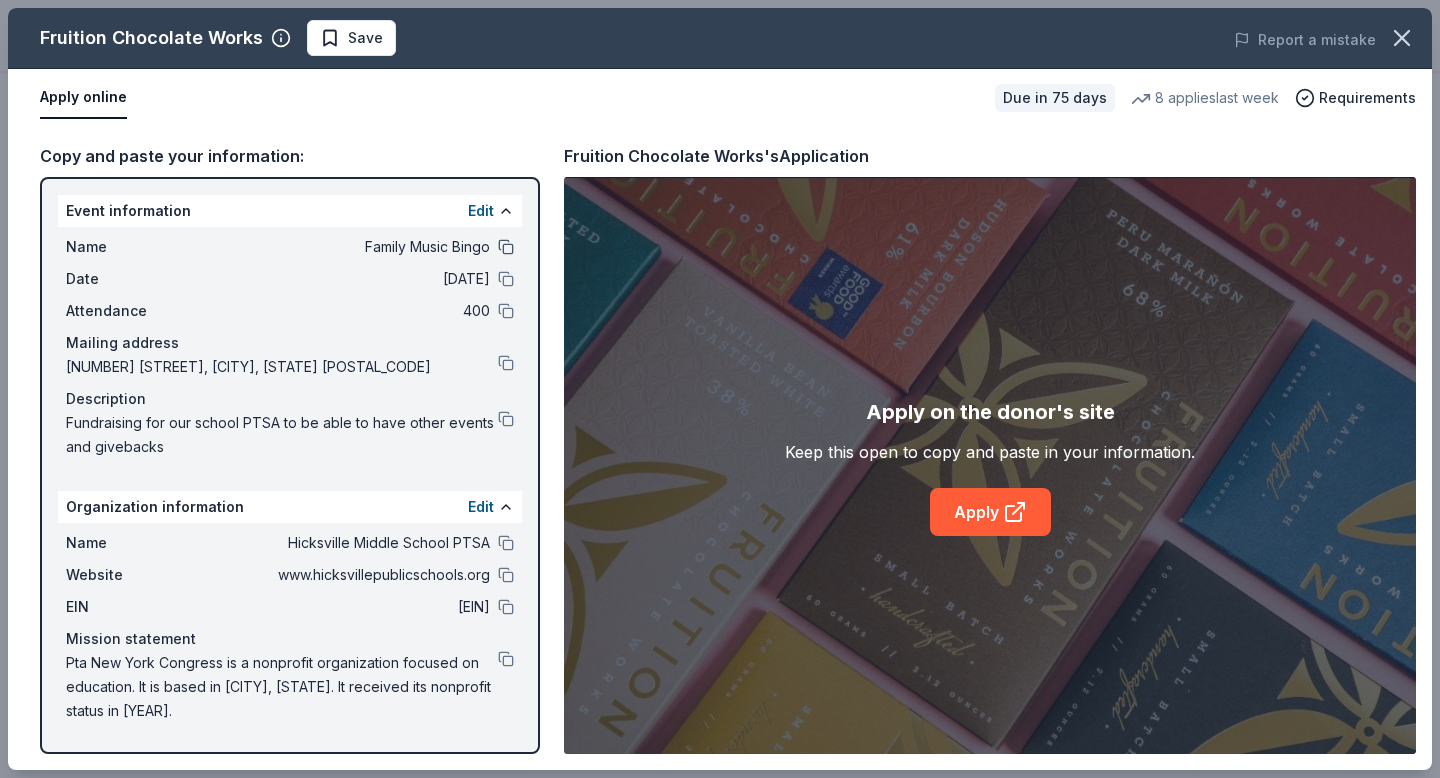 click at bounding box center (506, 247) 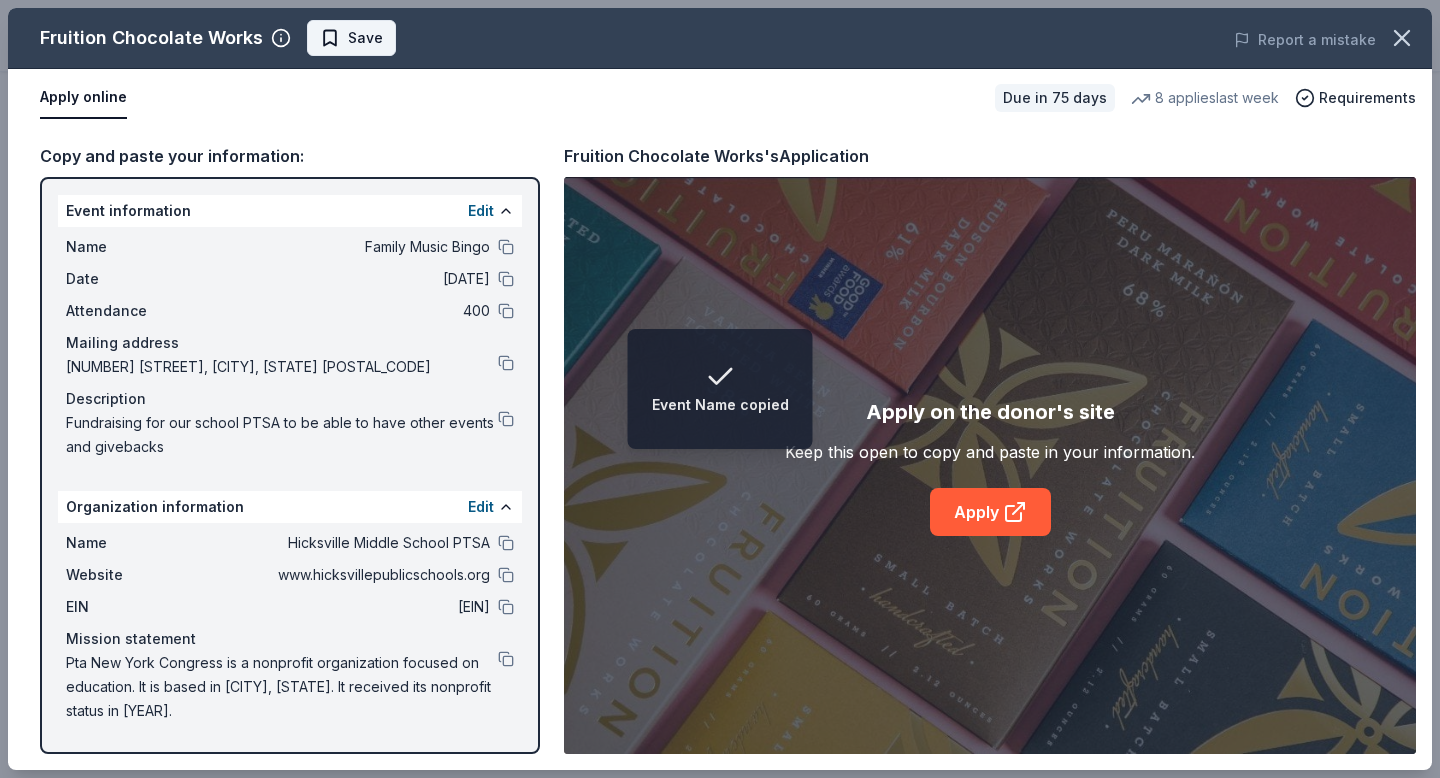 click on "Save" at bounding box center (351, 38) 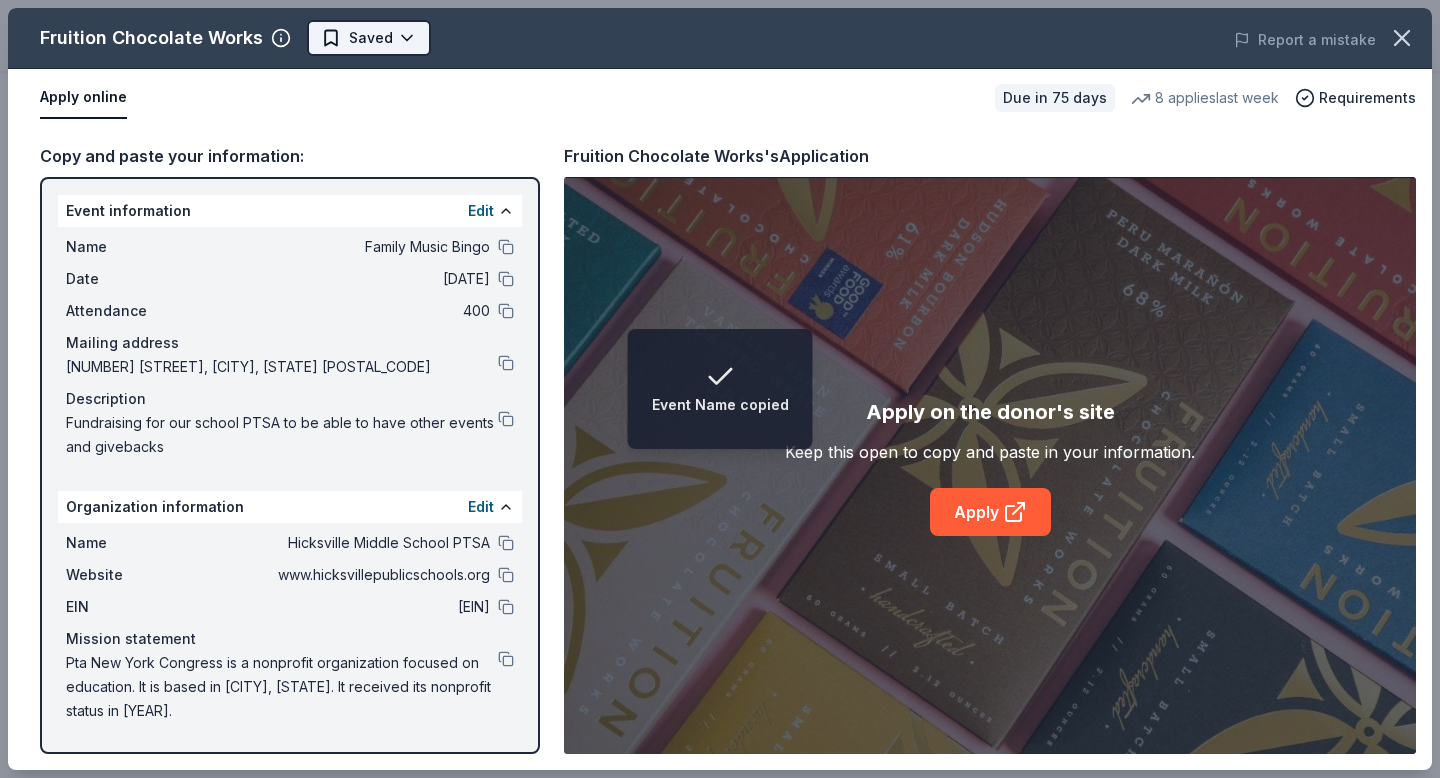 click on "Event Name copied Family Music Bingo $10 in rewards Due in 75 days Share Fruition Chocolate Works New 8   applies  last week 1% approval rate Share Donating in all states  Fruition Chocolate Works is a small batch, bean-to-bar chocolate workshop located in the Catskill Mountains of [STATE]. They make their award-winning chocolates from high-quality cocoa beans grown in Peru, Bolivia, Madagascar, Dominican Republic, and Colombia.  What they donate Chocolate, gift certificate, merchandise Desserts Auction & raffle Snacks Donation can be shipped to you Donation is small & easy to send to guests Who they donate to  Preferred 501(c)(3) preferred 1% approval rate 1 % approved 5 % declined 94 % no response Fruition Chocolate Works is  a selective donor :  be sure to spend extra time on this application if you want a donation. We ' re collecting data on   donation value ; check back soon. Due in 75 days Apply Saved ⚡️ Quick application Usually responds in  over a month Updated  about 2 months  ago New Online app" at bounding box center (720, -82) 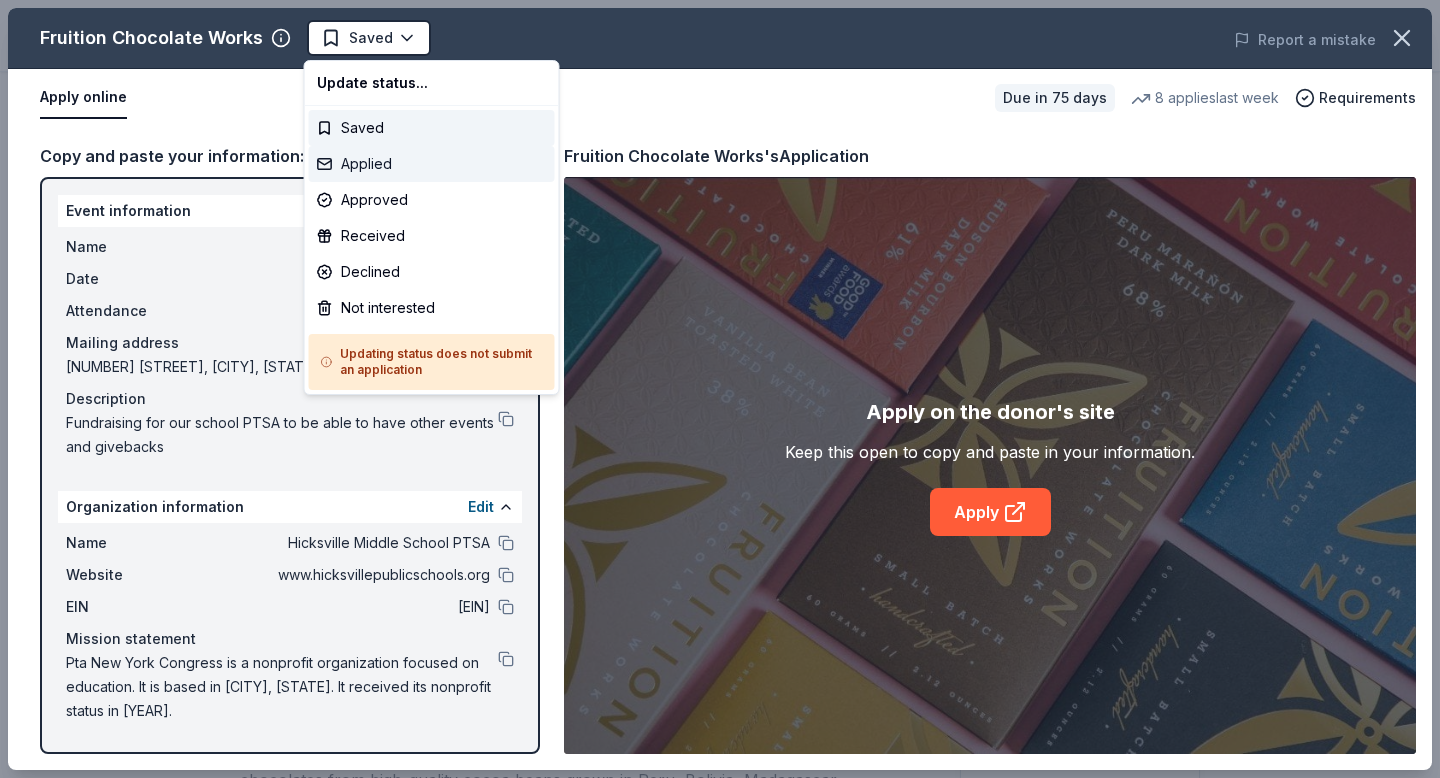 click on "Applied" at bounding box center [432, 164] 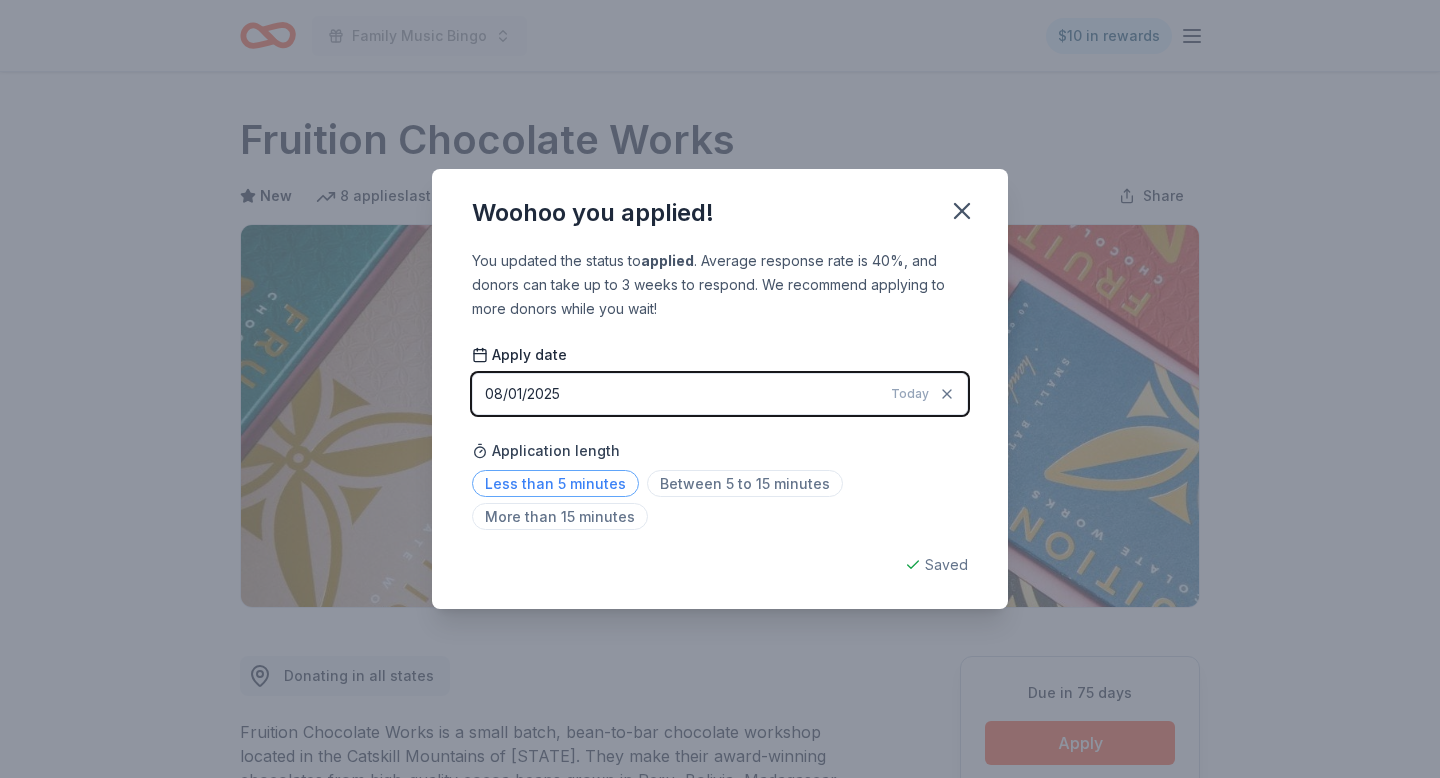 click on "Less than 5 minutes" at bounding box center [555, 483] 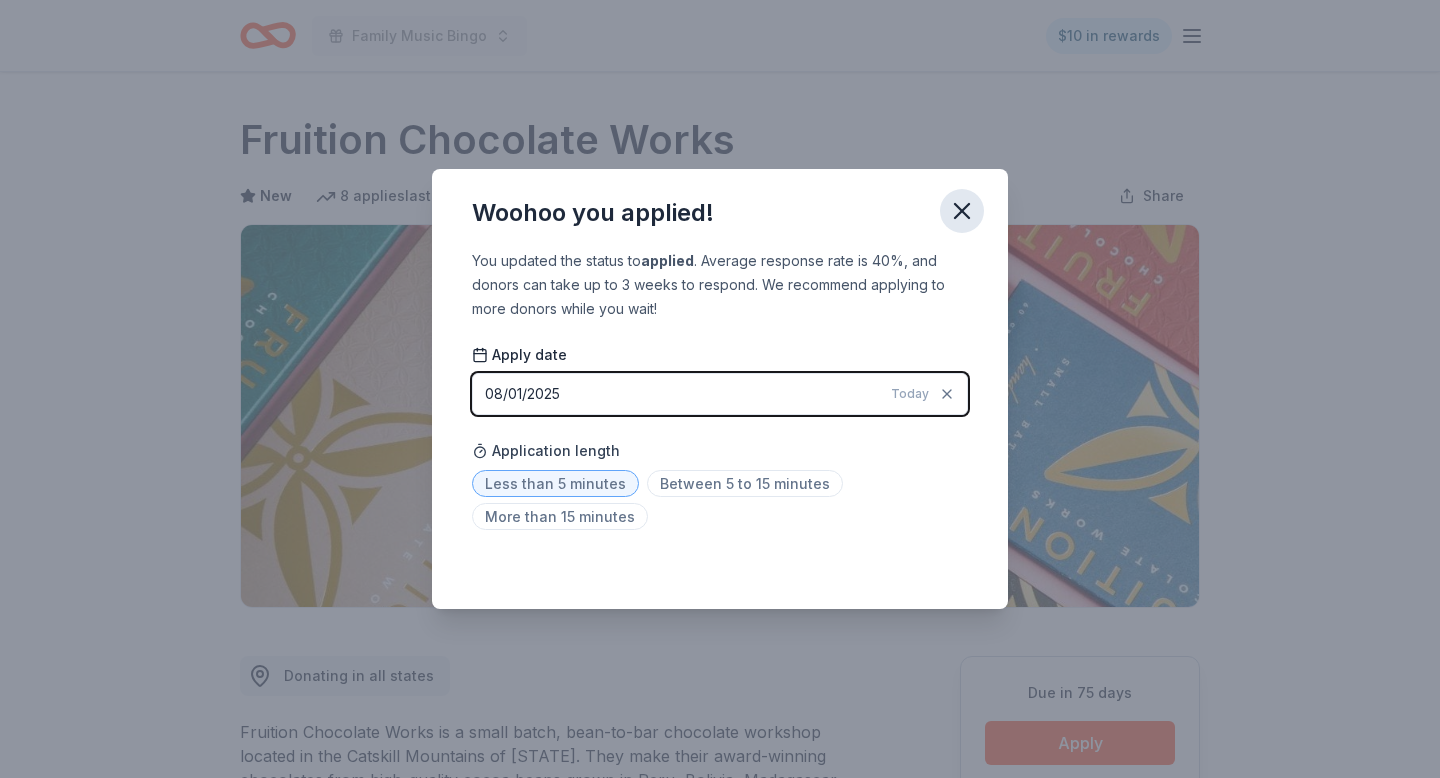 click 